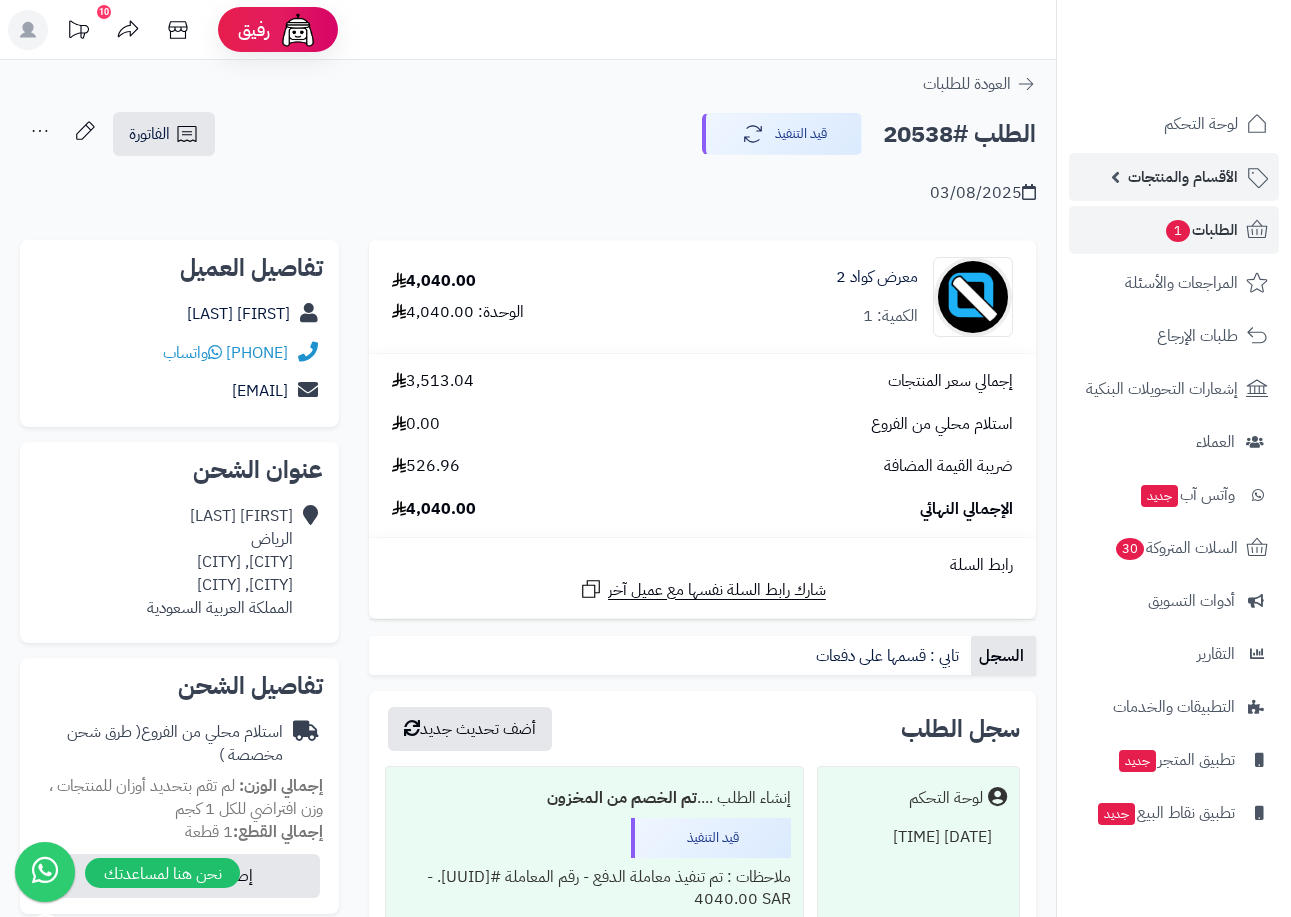scroll, scrollTop: 0, scrollLeft: 0, axis: both 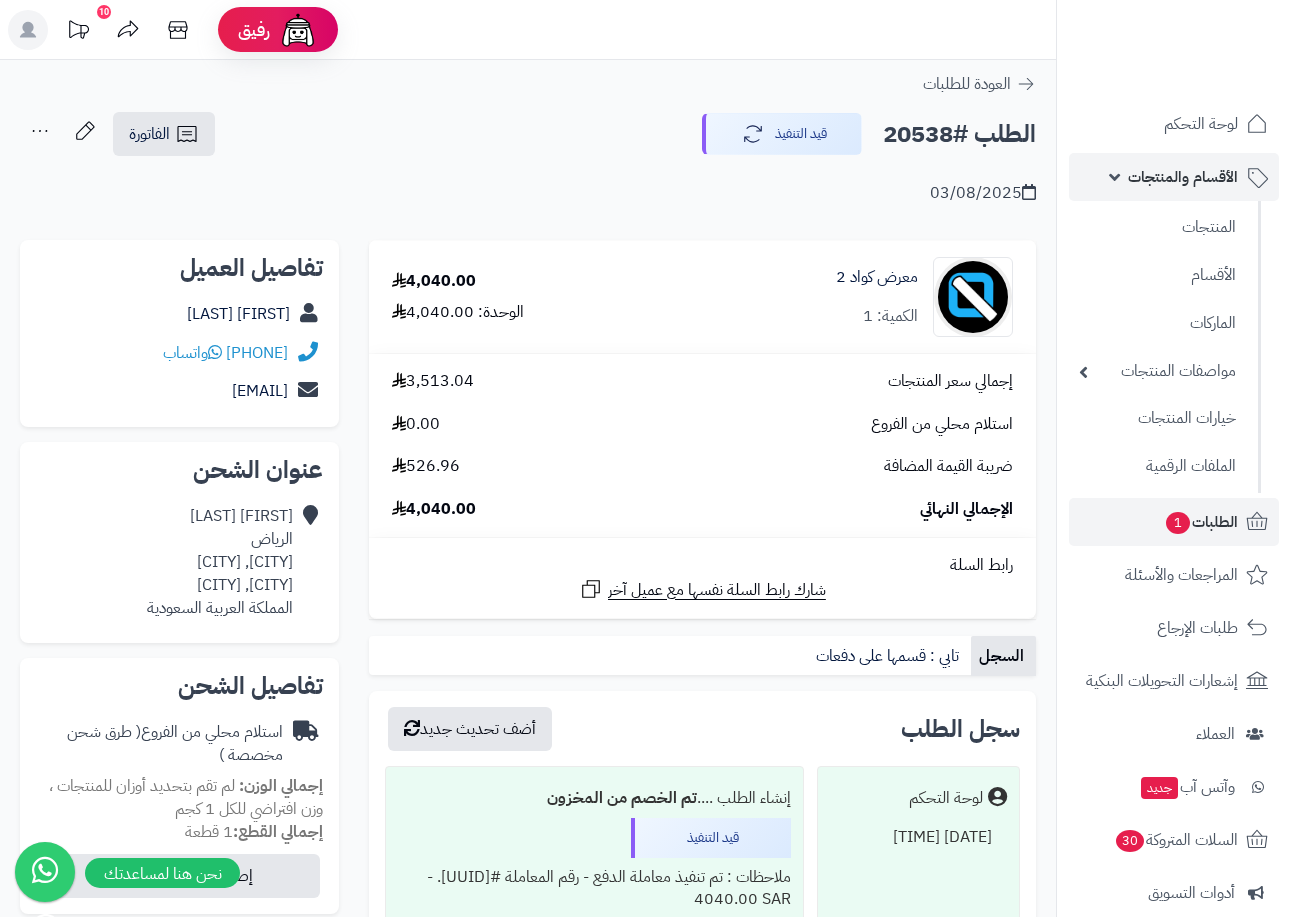 click on "الأقسام والمنتجات" at bounding box center [1183, 177] 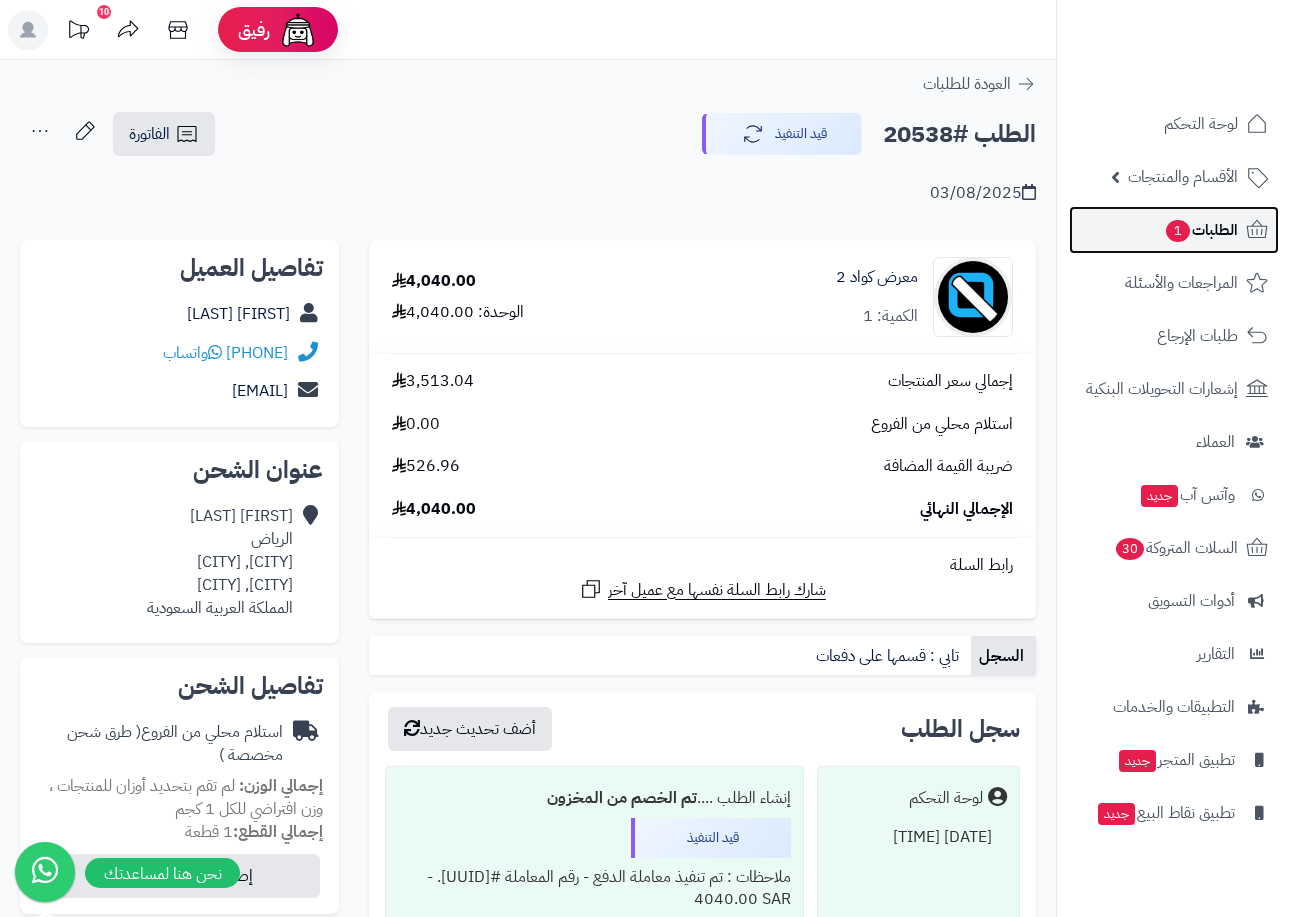 click on "الطلبات  1" at bounding box center [1201, 230] 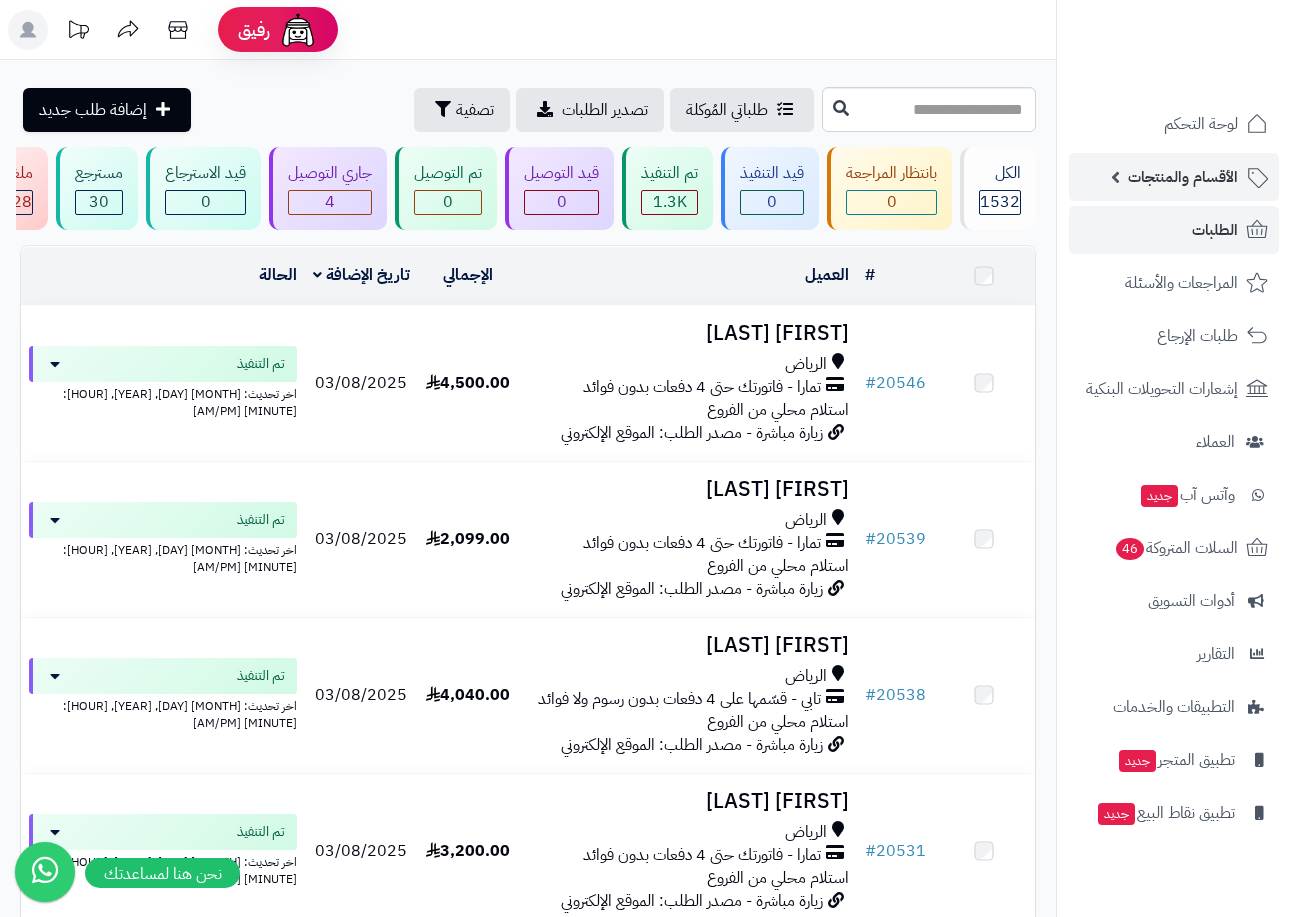 scroll, scrollTop: 0, scrollLeft: 0, axis: both 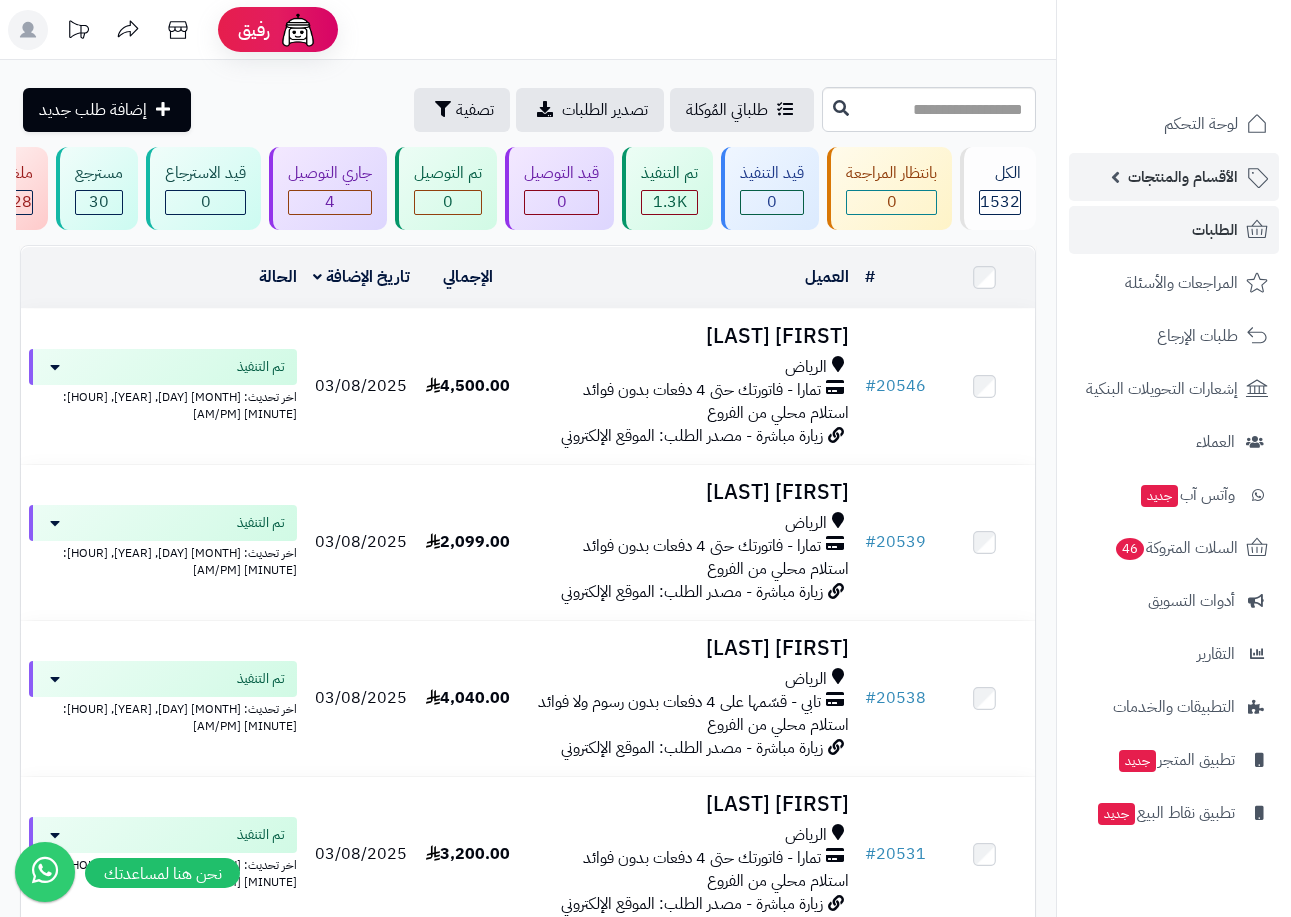 click on "الأقسام والمنتجات" at bounding box center (1174, 177) 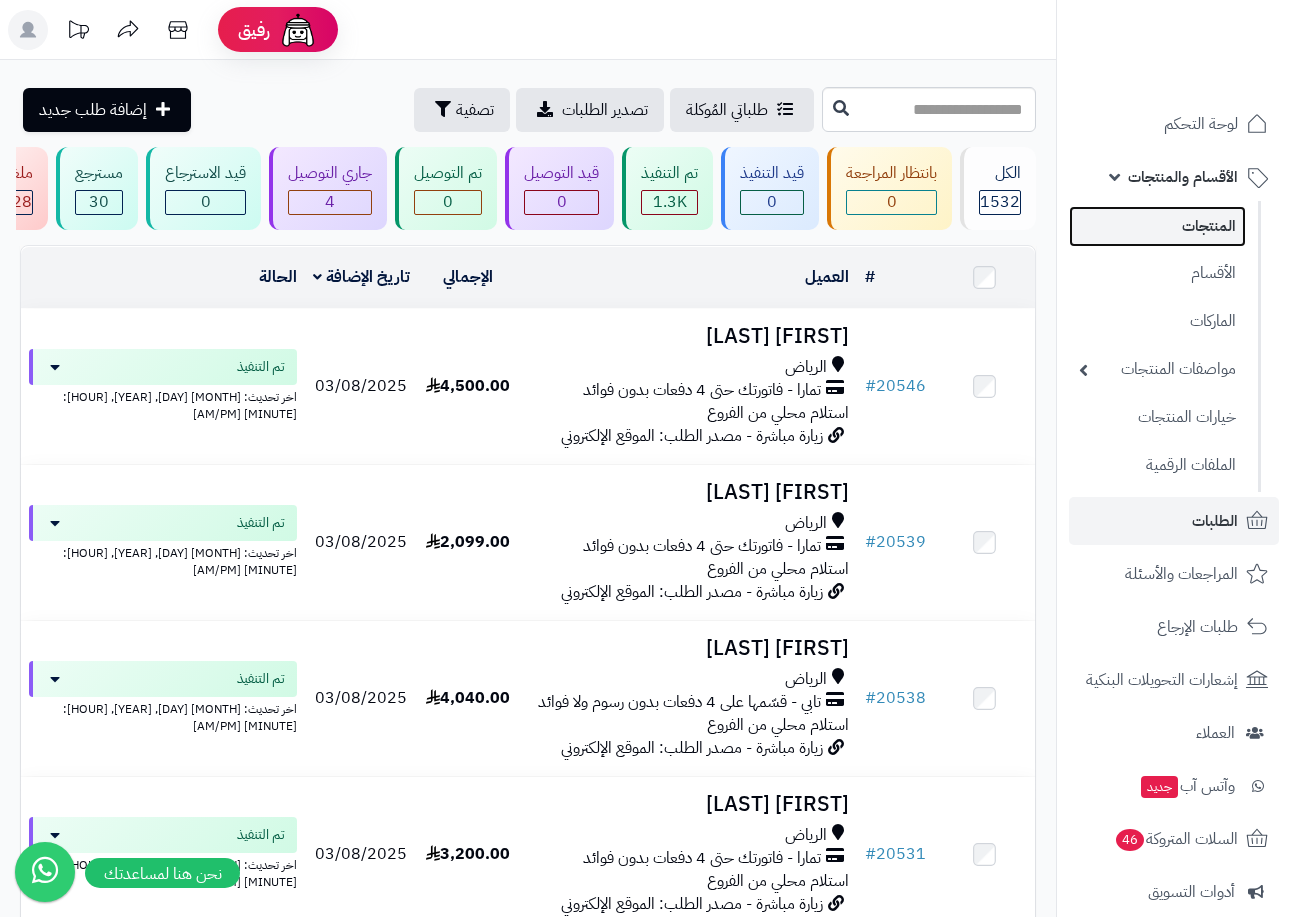 click on "المنتجات" at bounding box center (1157, 226) 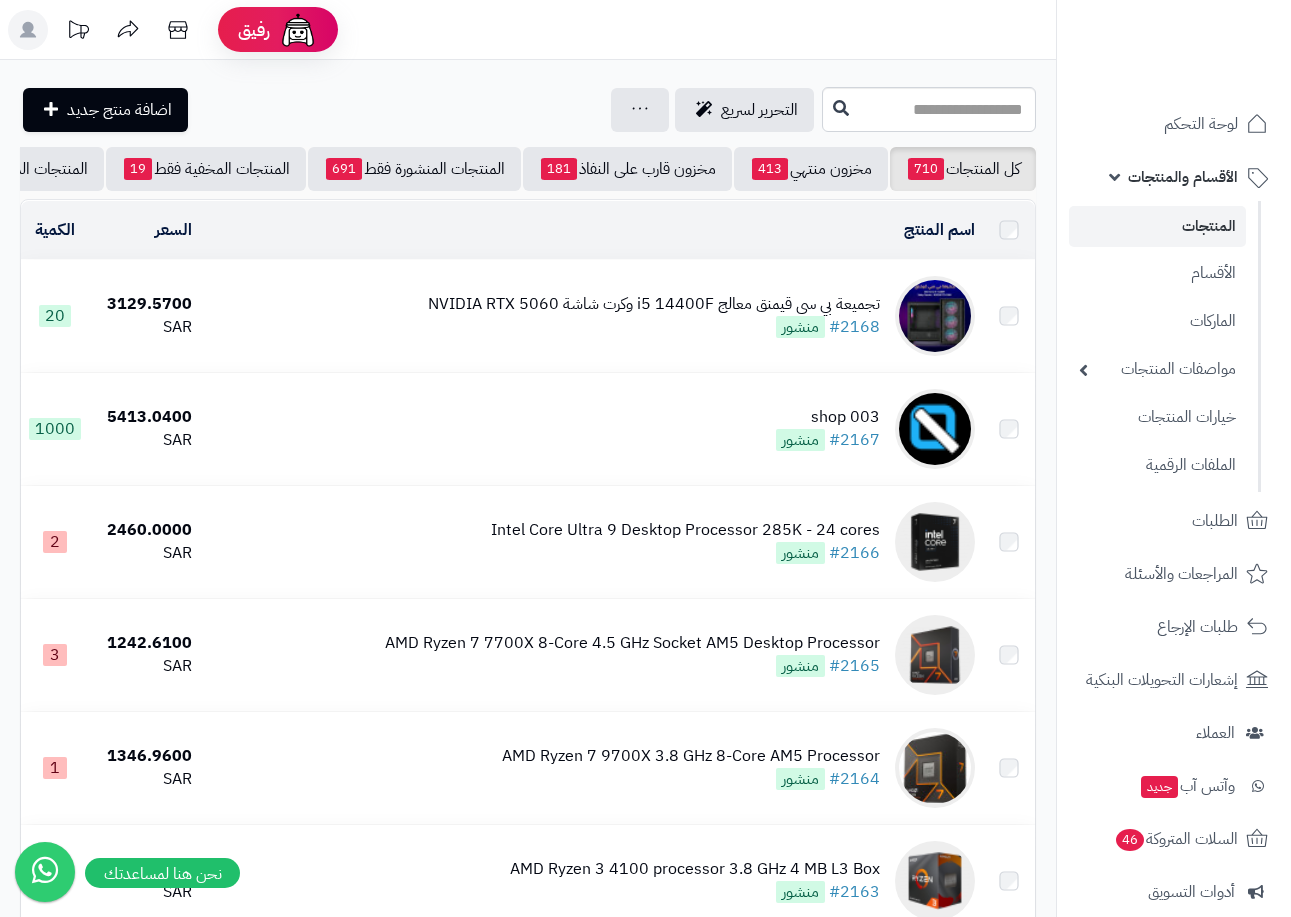 scroll, scrollTop: 0, scrollLeft: 0, axis: both 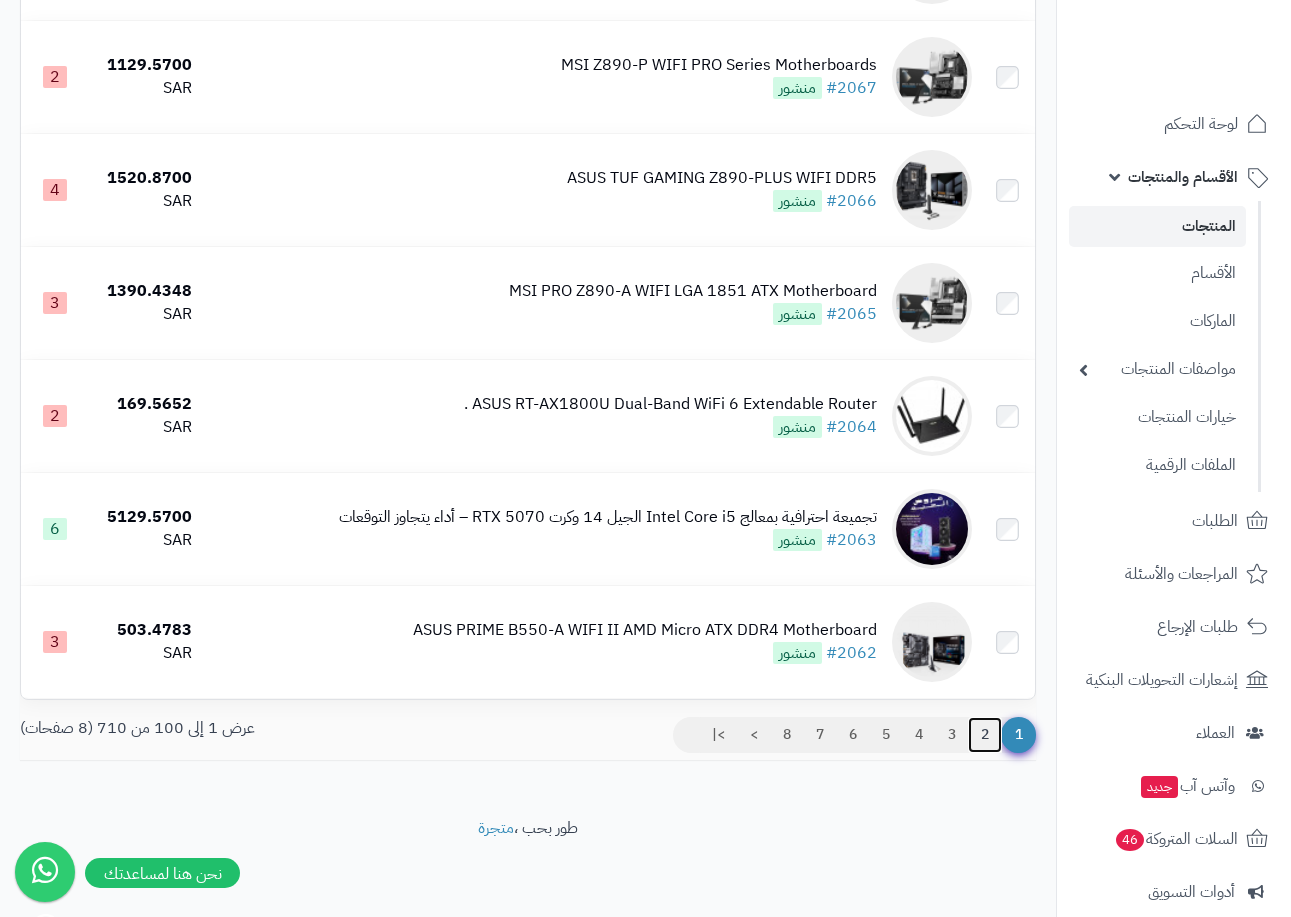 click on "2" at bounding box center (985, 735) 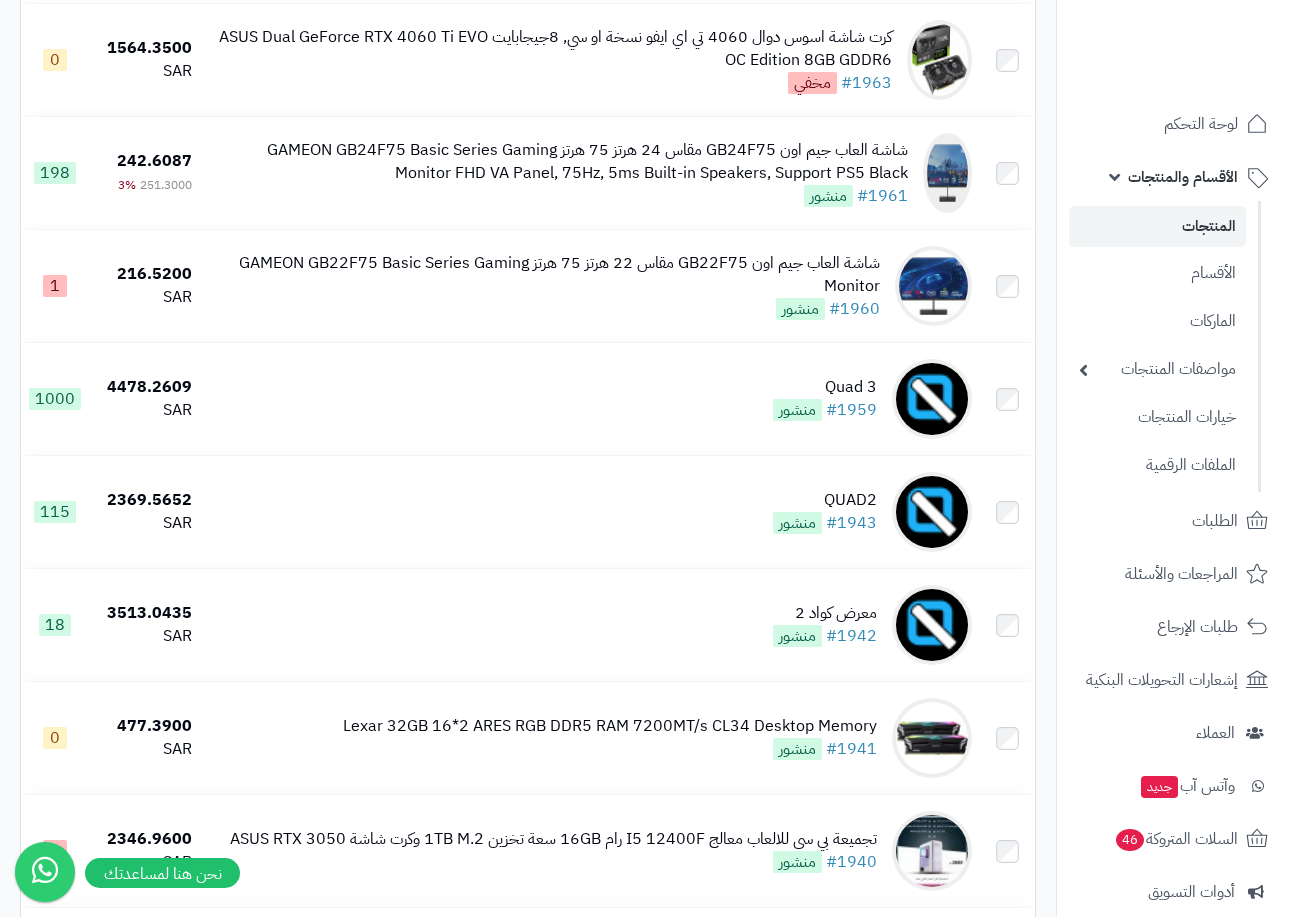 scroll, scrollTop: 8400, scrollLeft: 0, axis: vertical 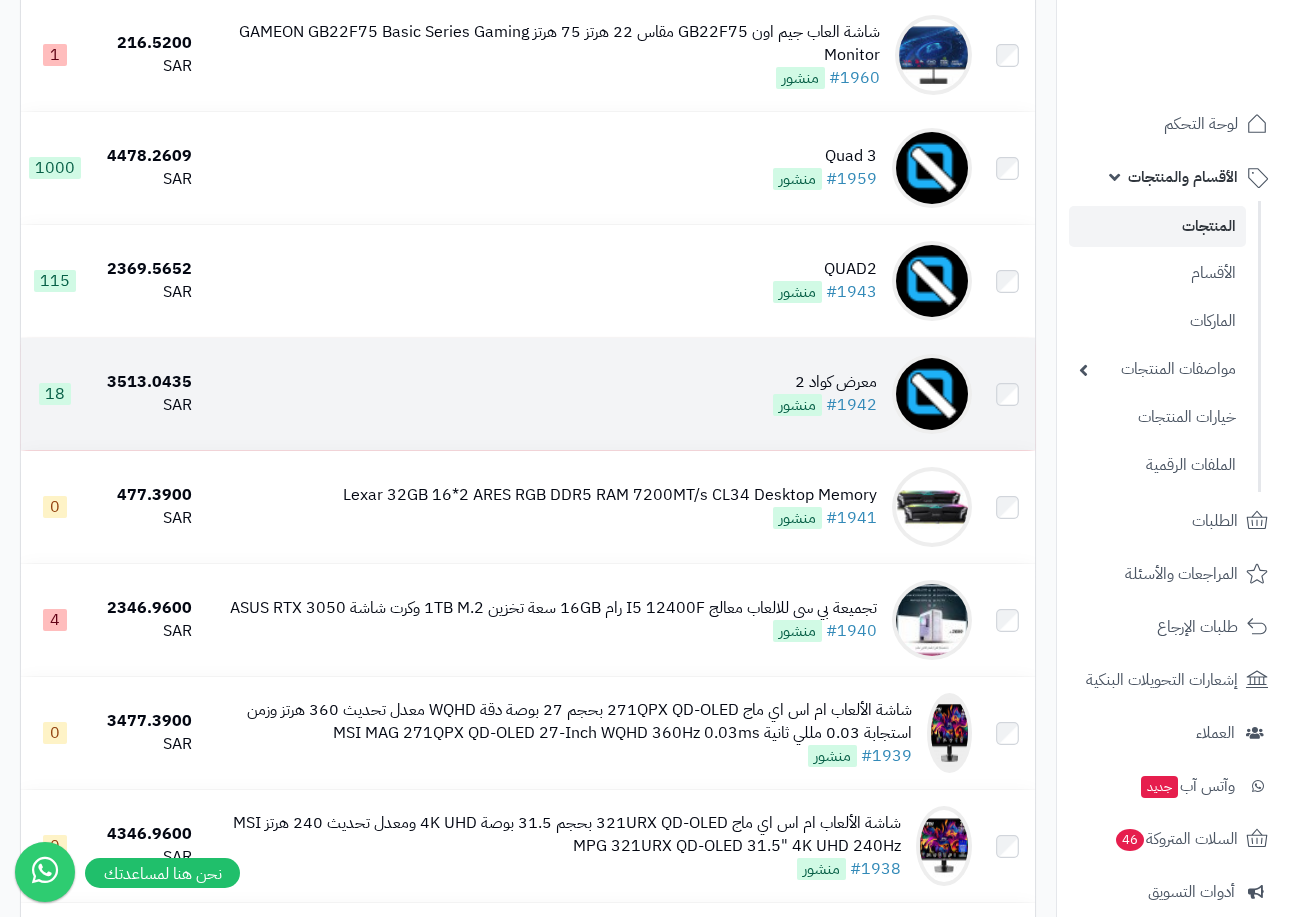 click on "معرض كواد 2
#1942
منشور" at bounding box center [590, 394] 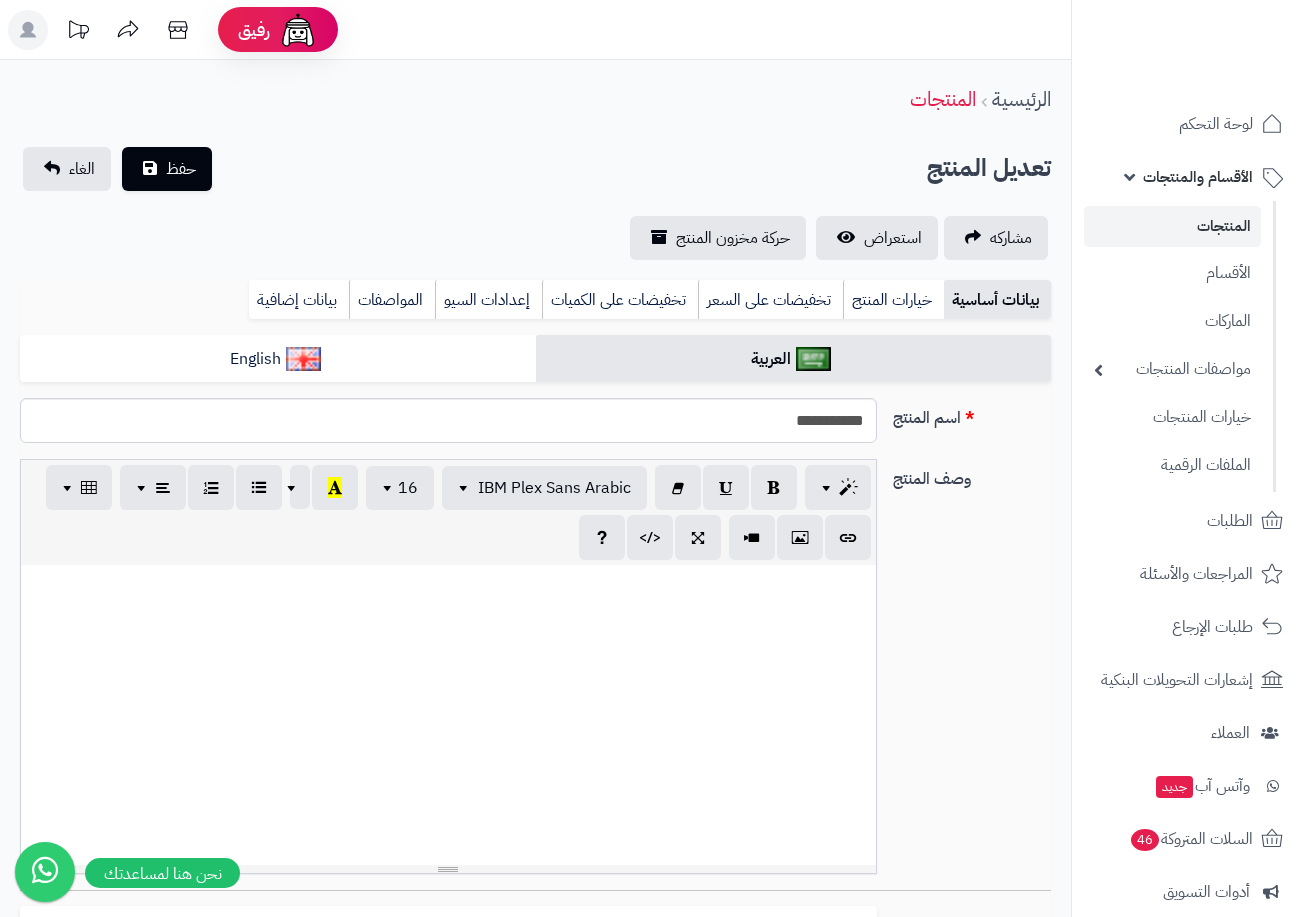 select 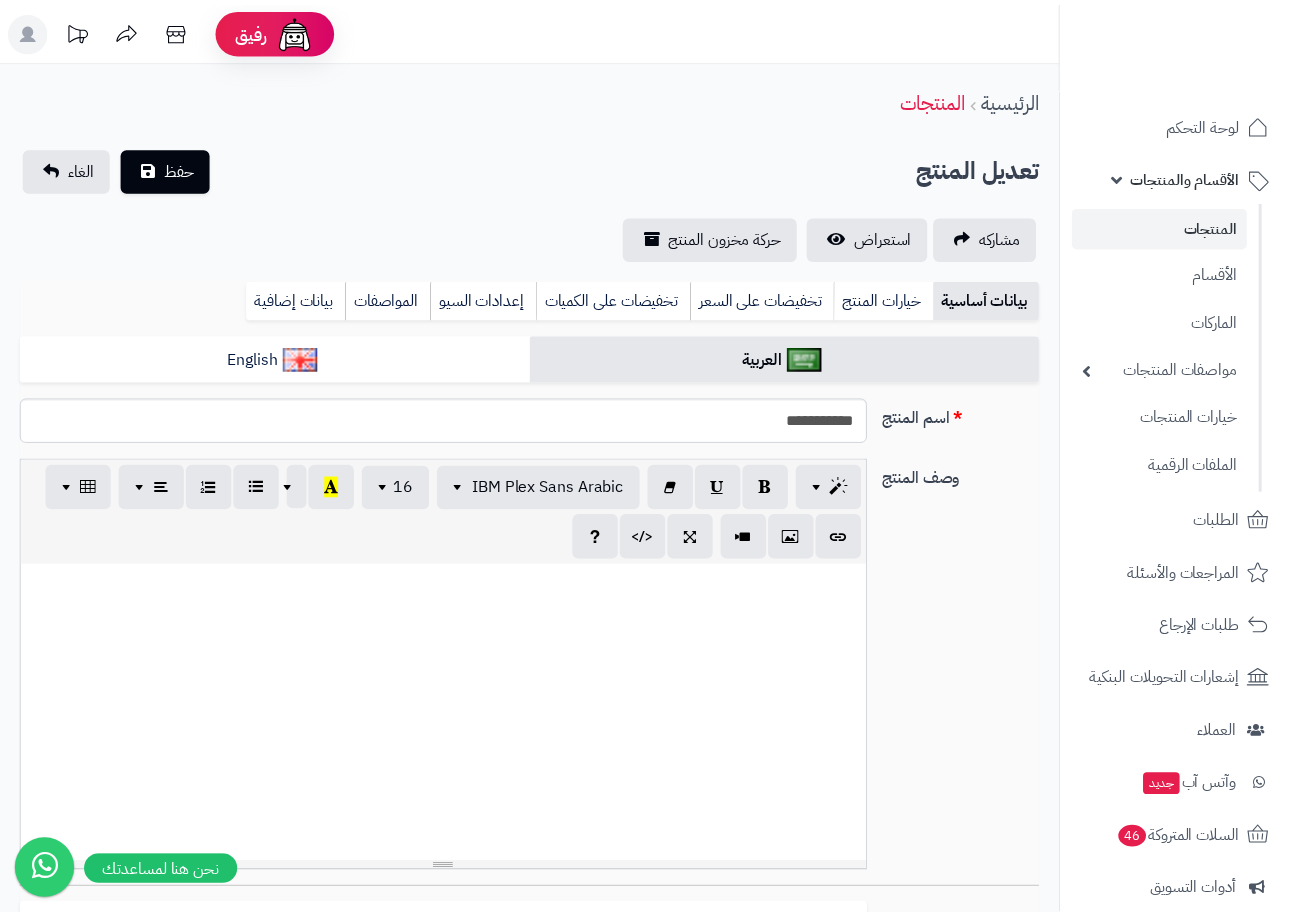 scroll, scrollTop: 0, scrollLeft: 0, axis: both 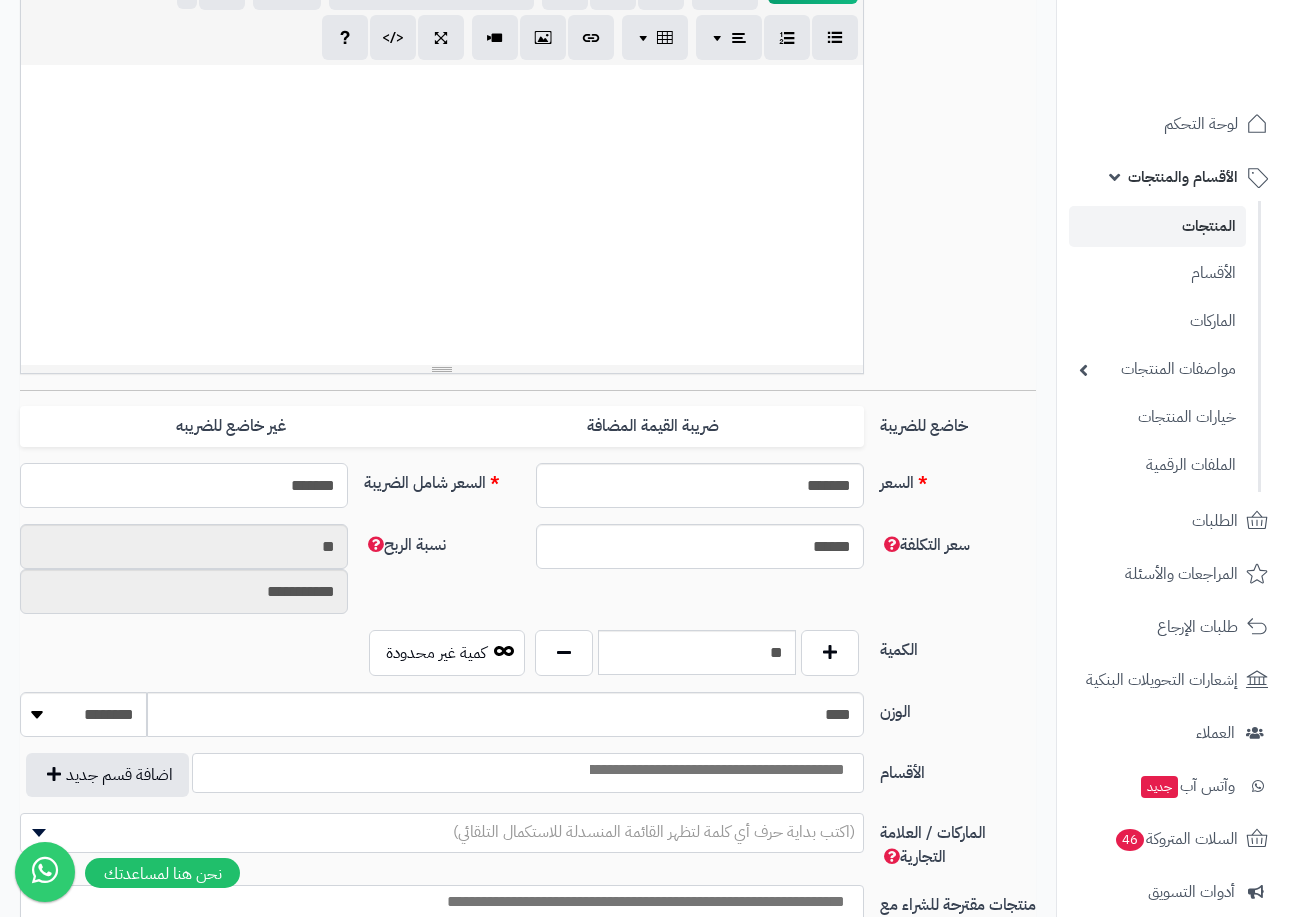 click on "*******" at bounding box center (184, 485) 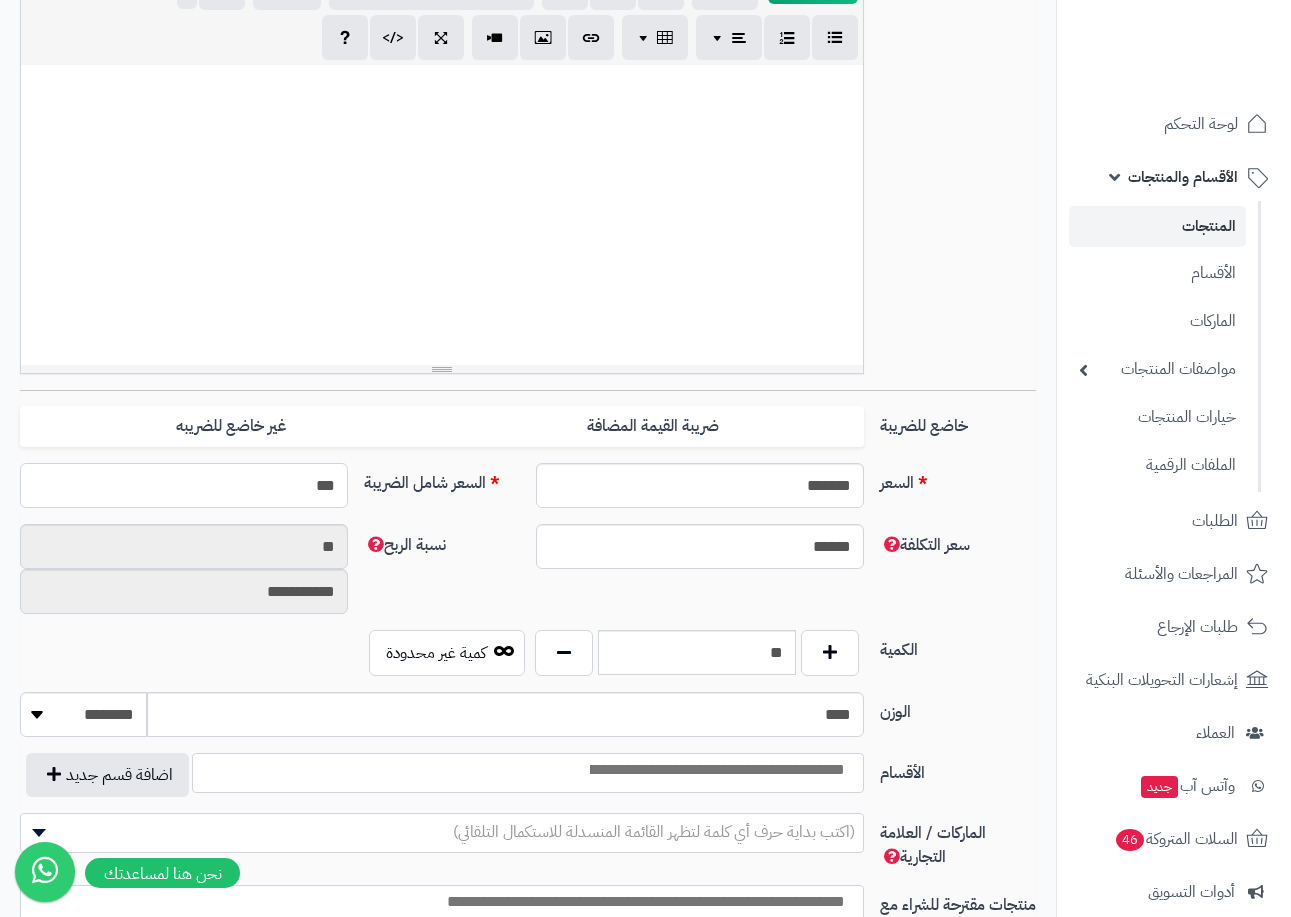 type on "****" 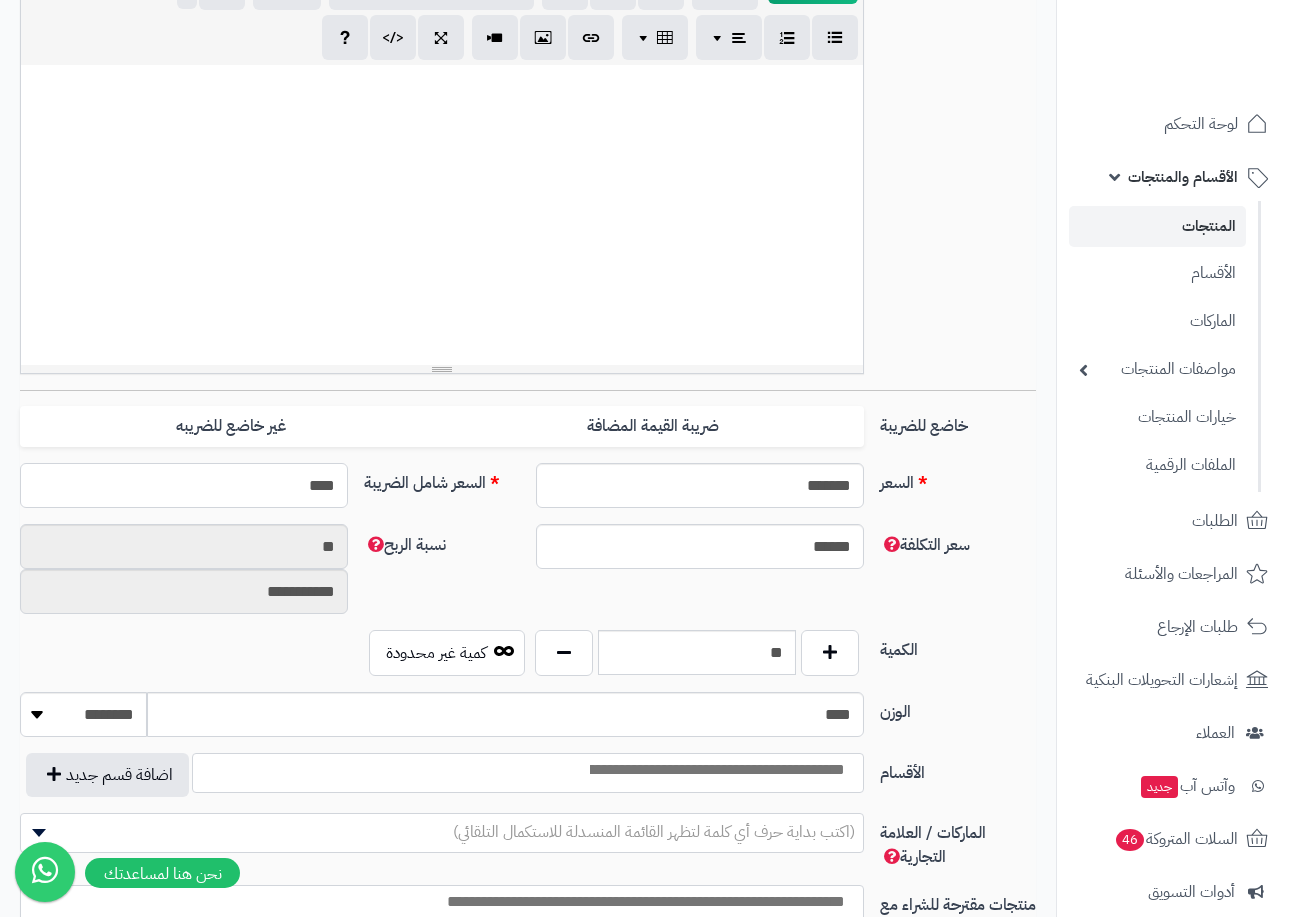 type on "**********" 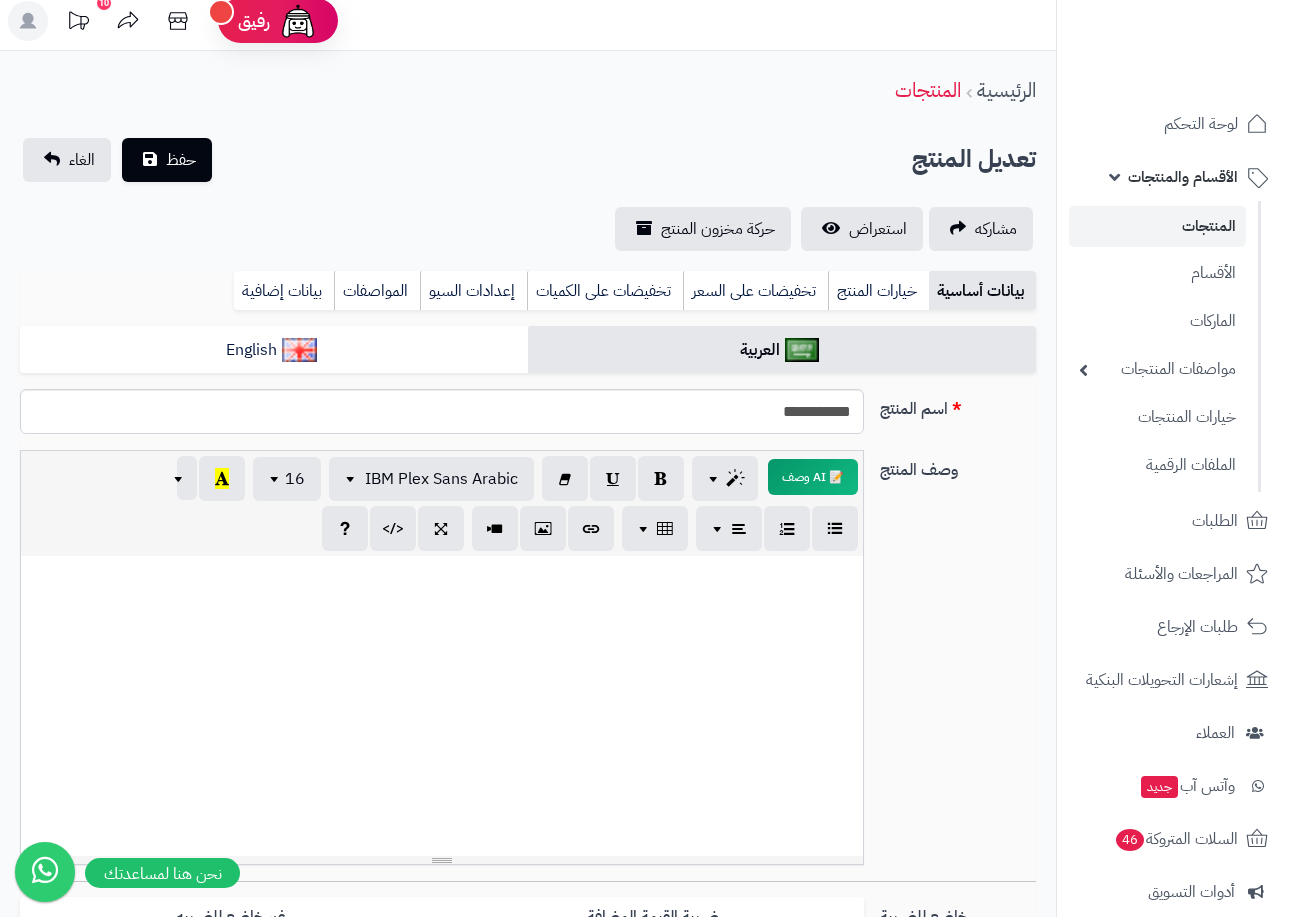 scroll, scrollTop: 0, scrollLeft: 0, axis: both 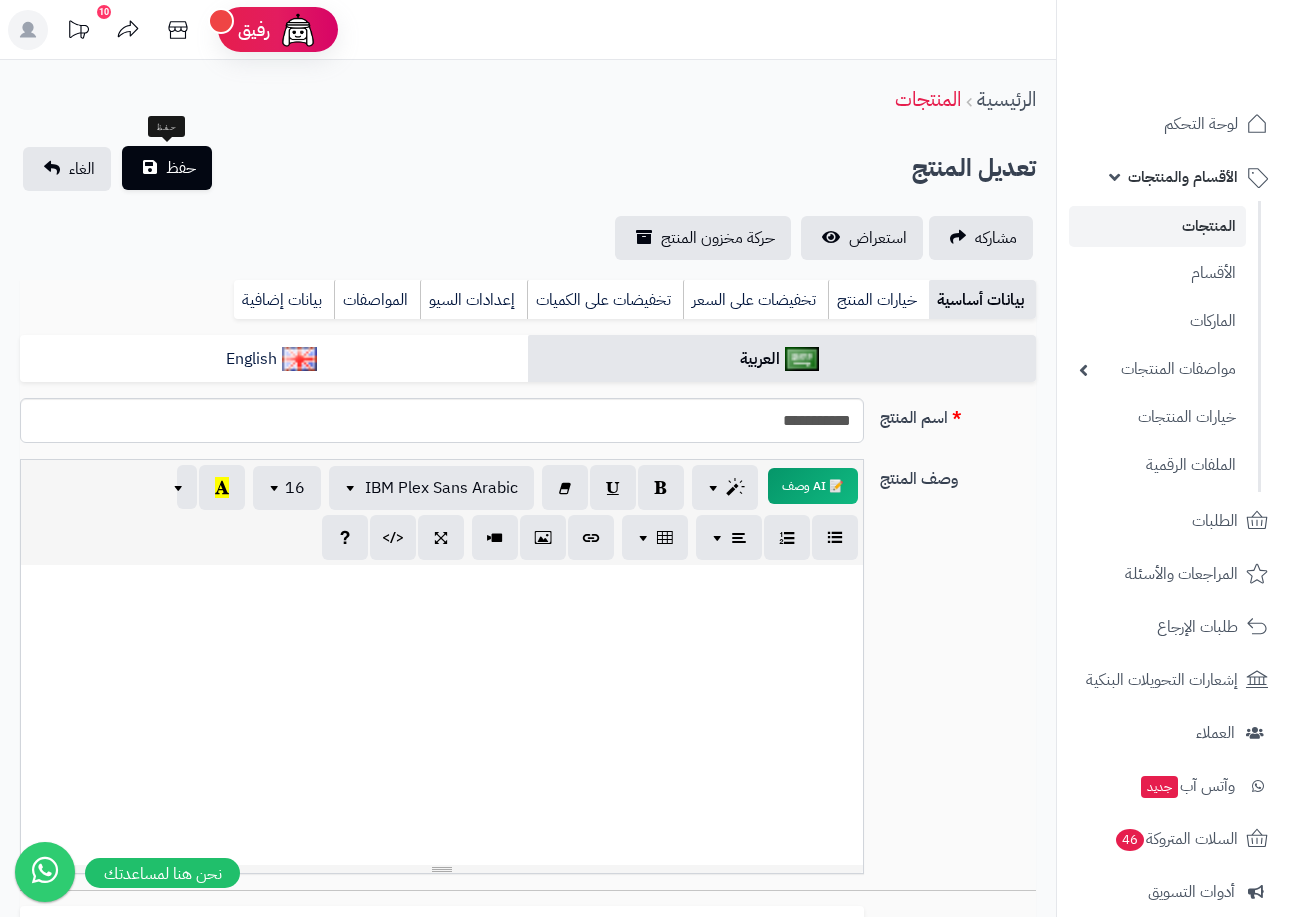 type on "****" 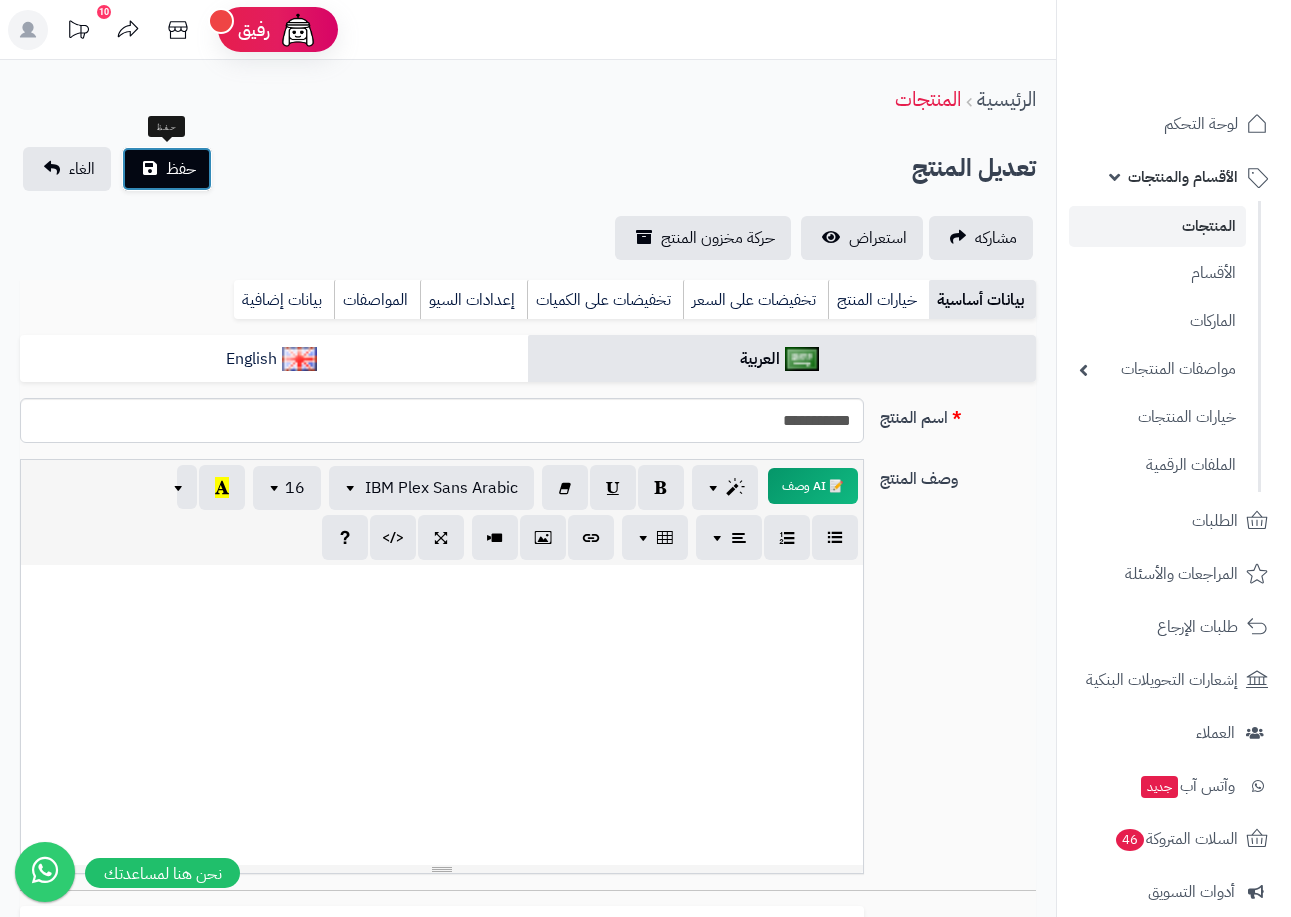 drag, startPoint x: 173, startPoint y: 168, endPoint x: 753, endPoint y: 264, distance: 587.8912 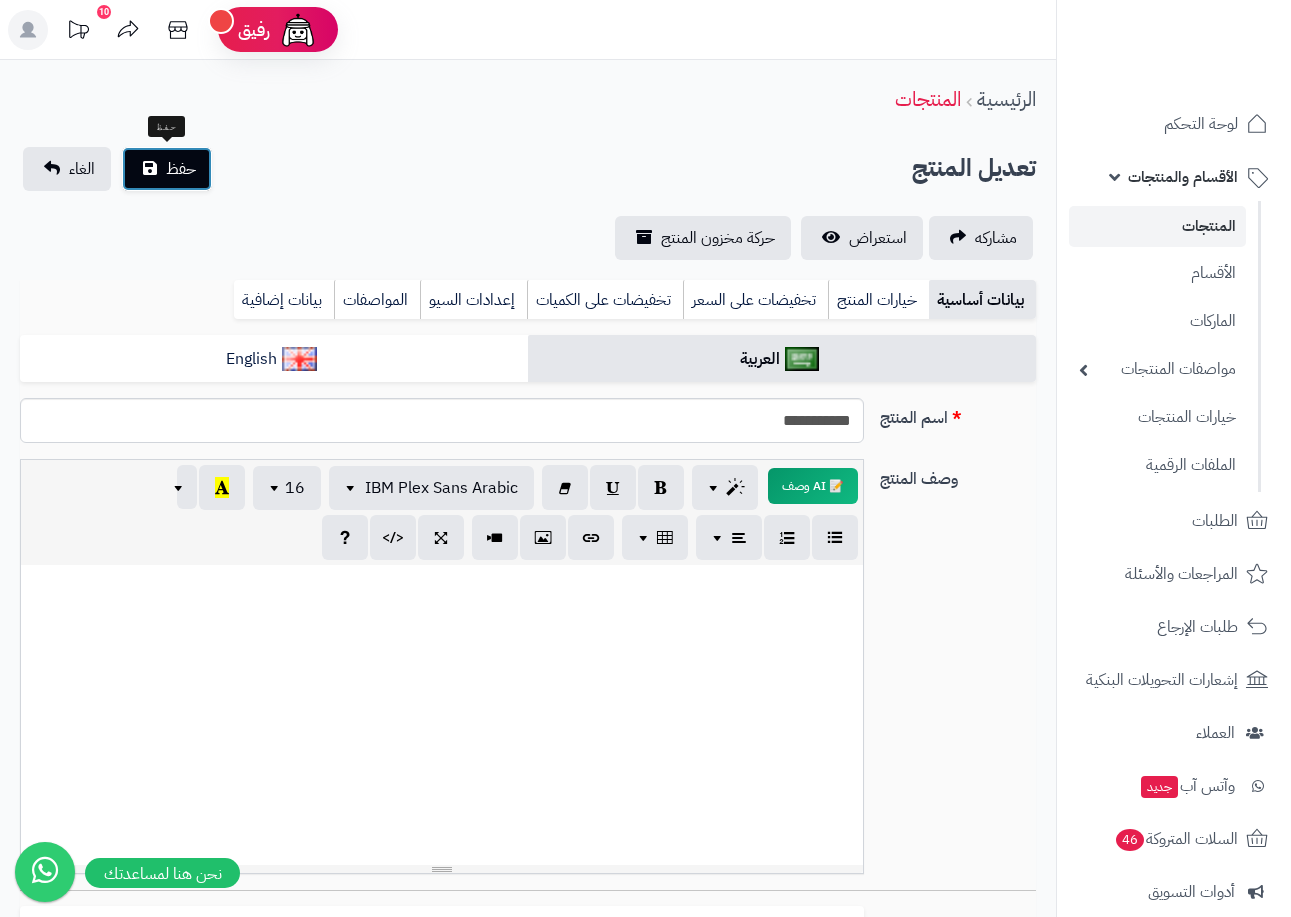 click on "حفظ" at bounding box center (181, 169) 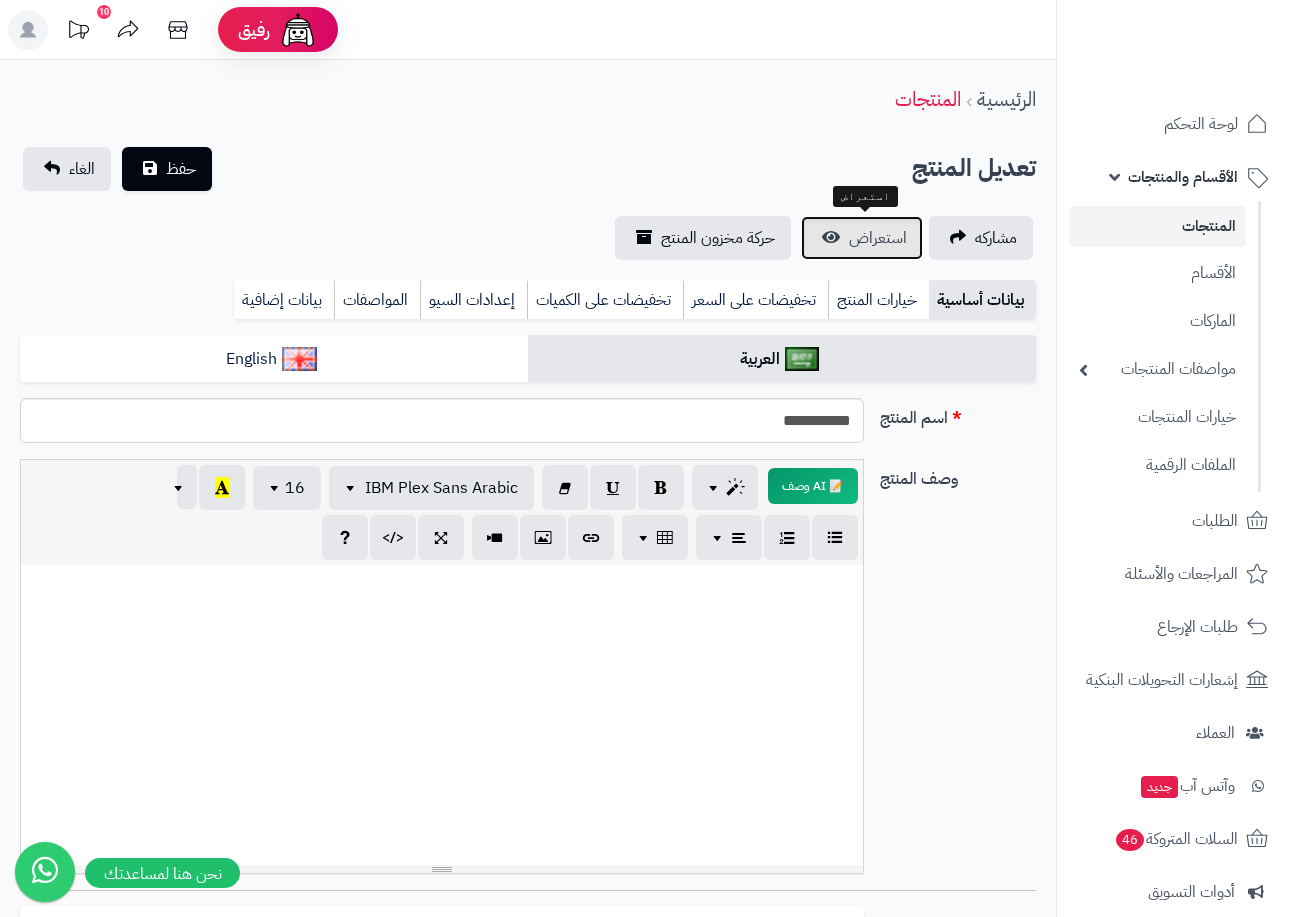click on "استعراض" at bounding box center [862, 238] 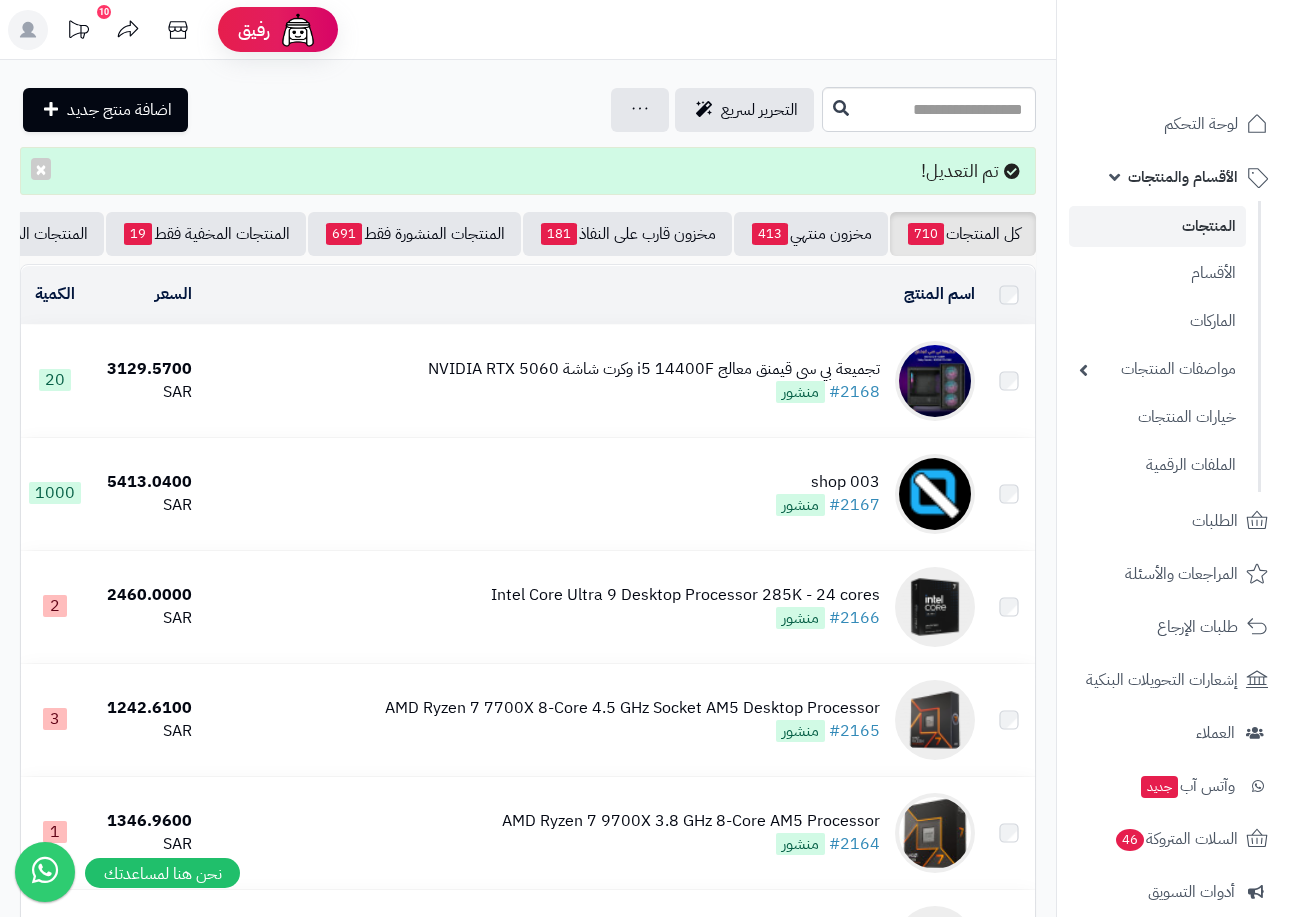 scroll, scrollTop: 0, scrollLeft: 0, axis: both 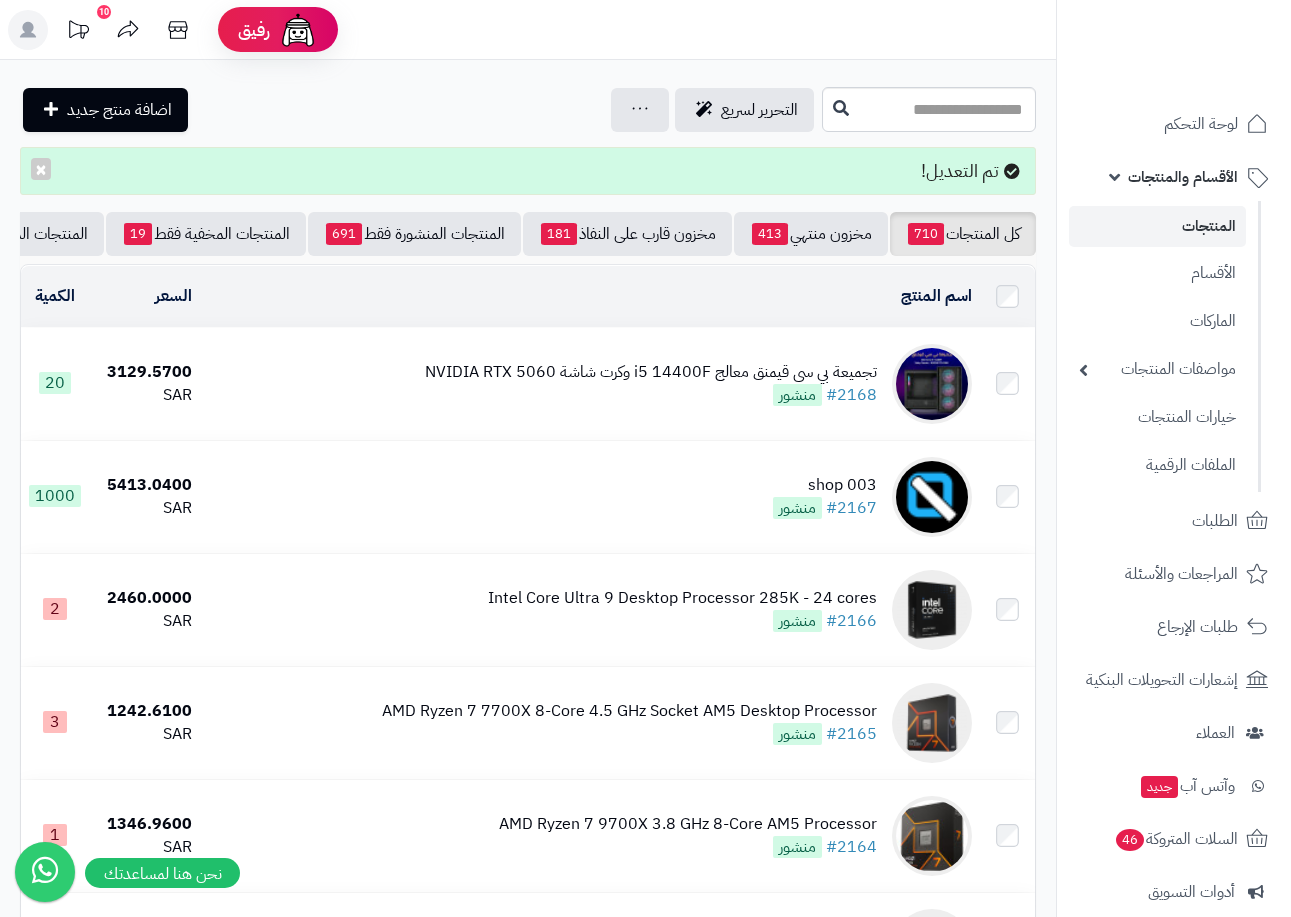 click on "الأقسام والمنتجات" at bounding box center (1183, 177) 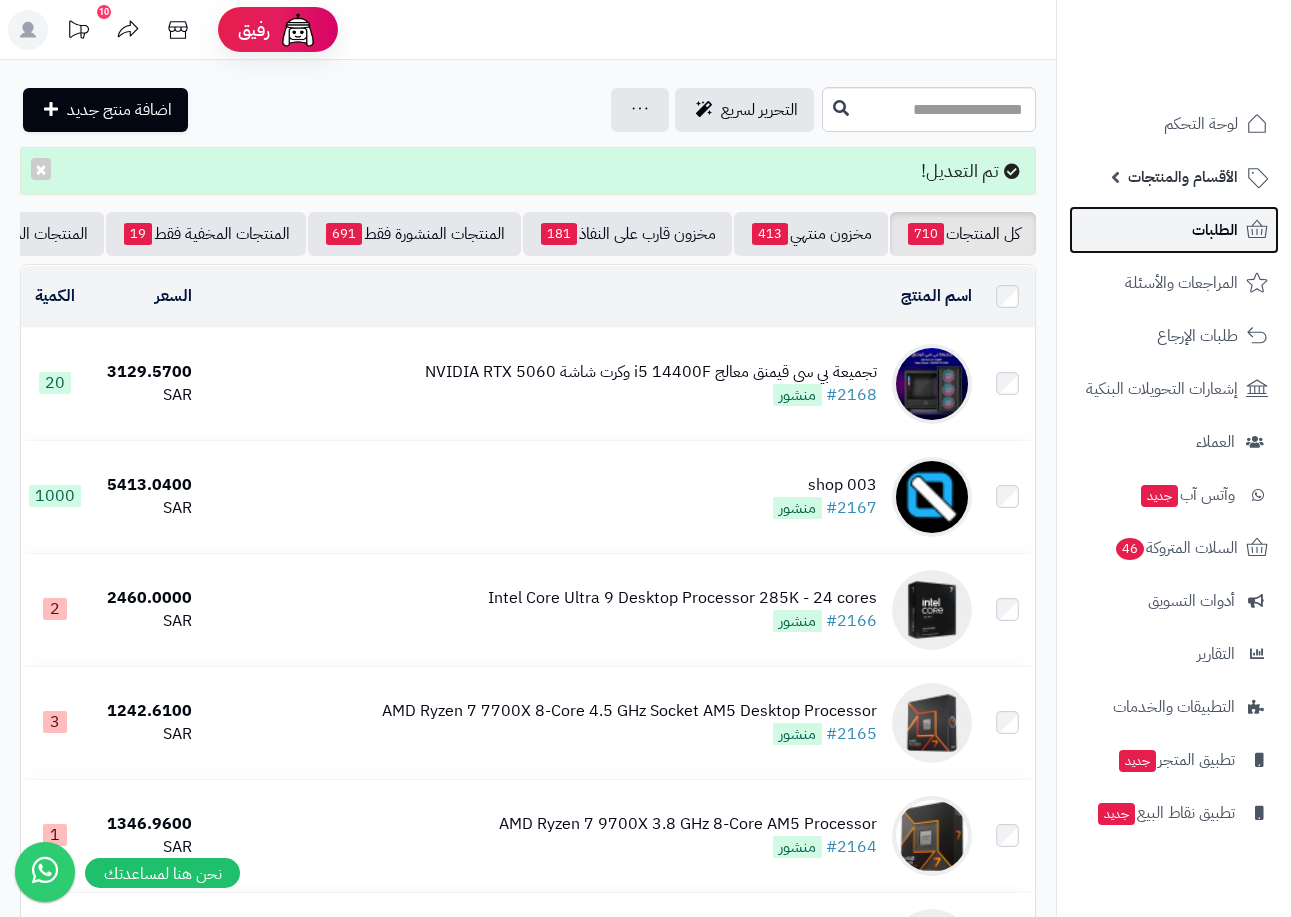 click on "الطلبات" at bounding box center (1215, 230) 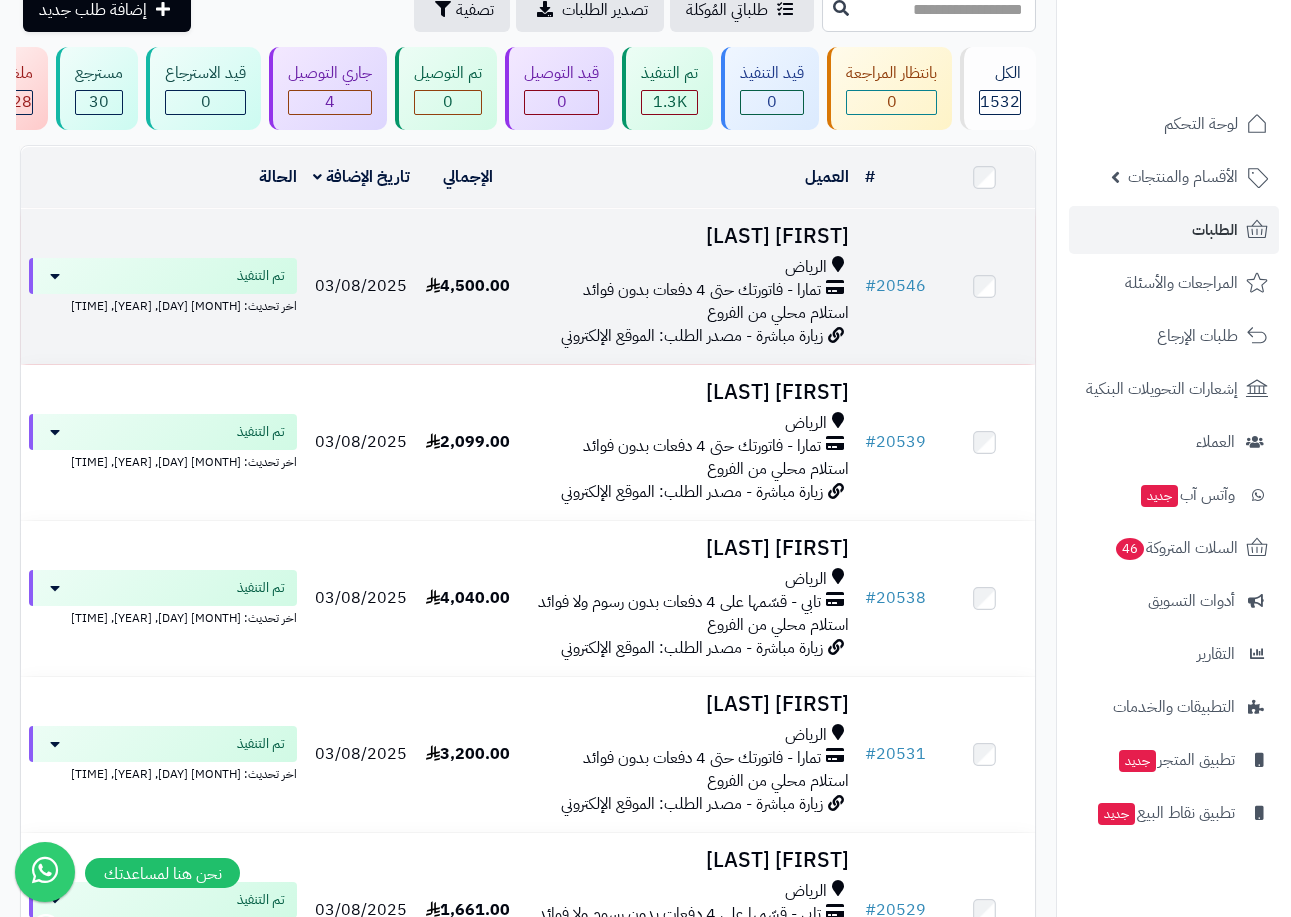 scroll, scrollTop: 0, scrollLeft: 0, axis: both 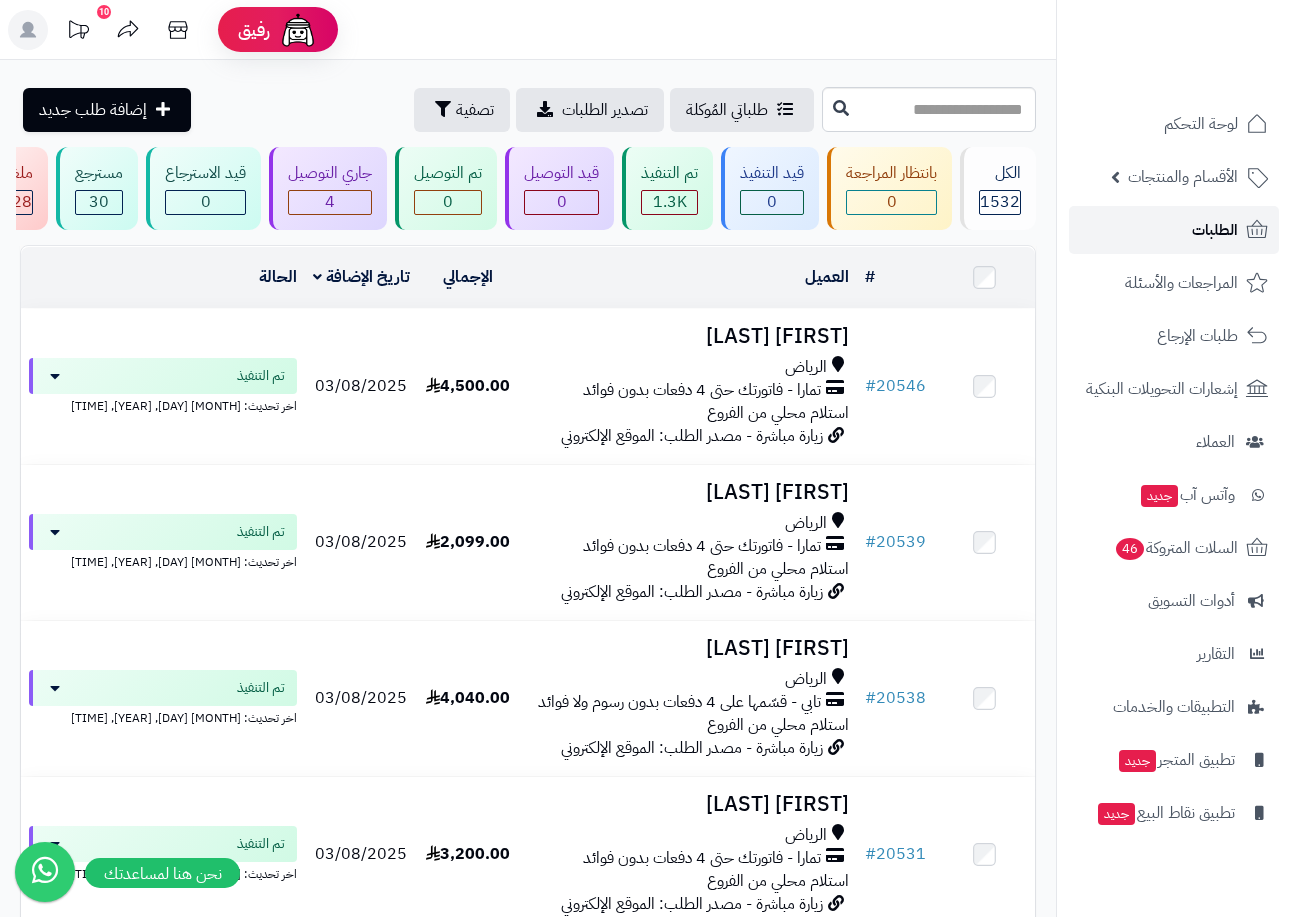 click on "الطلبات" at bounding box center (1215, 230) 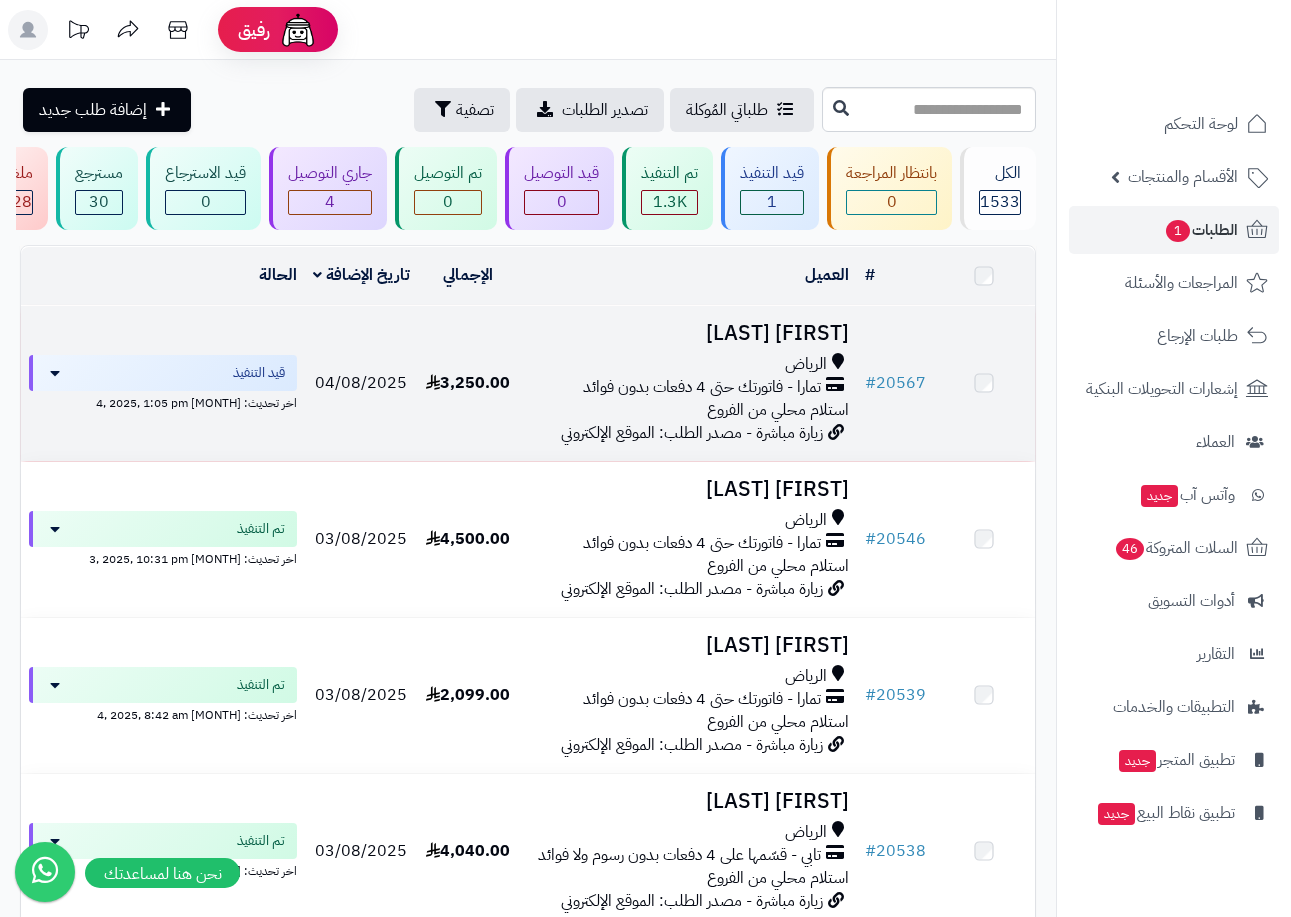scroll, scrollTop: 0, scrollLeft: 0, axis: both 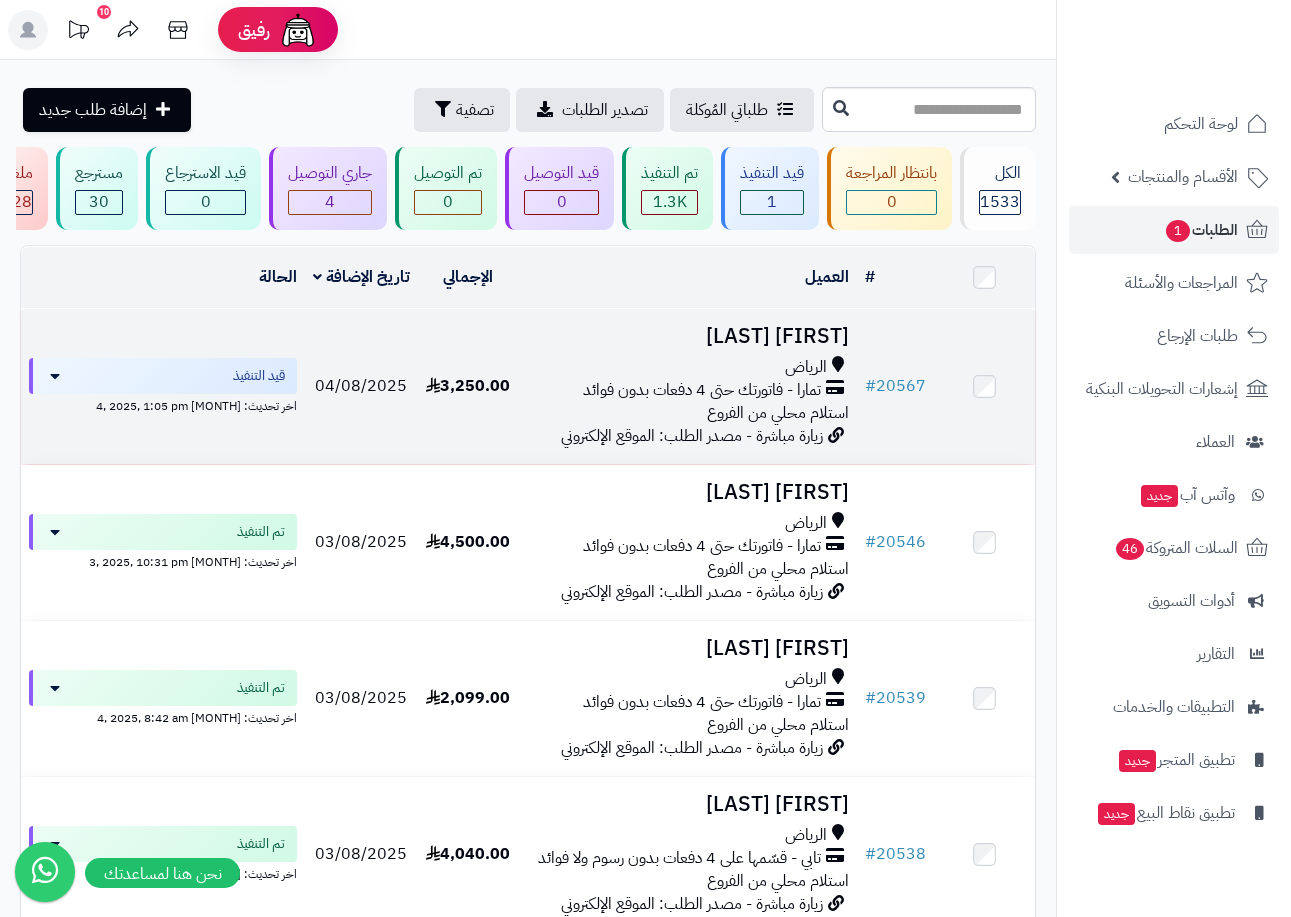 click on "الرياض" at bounding box center (688, 367) 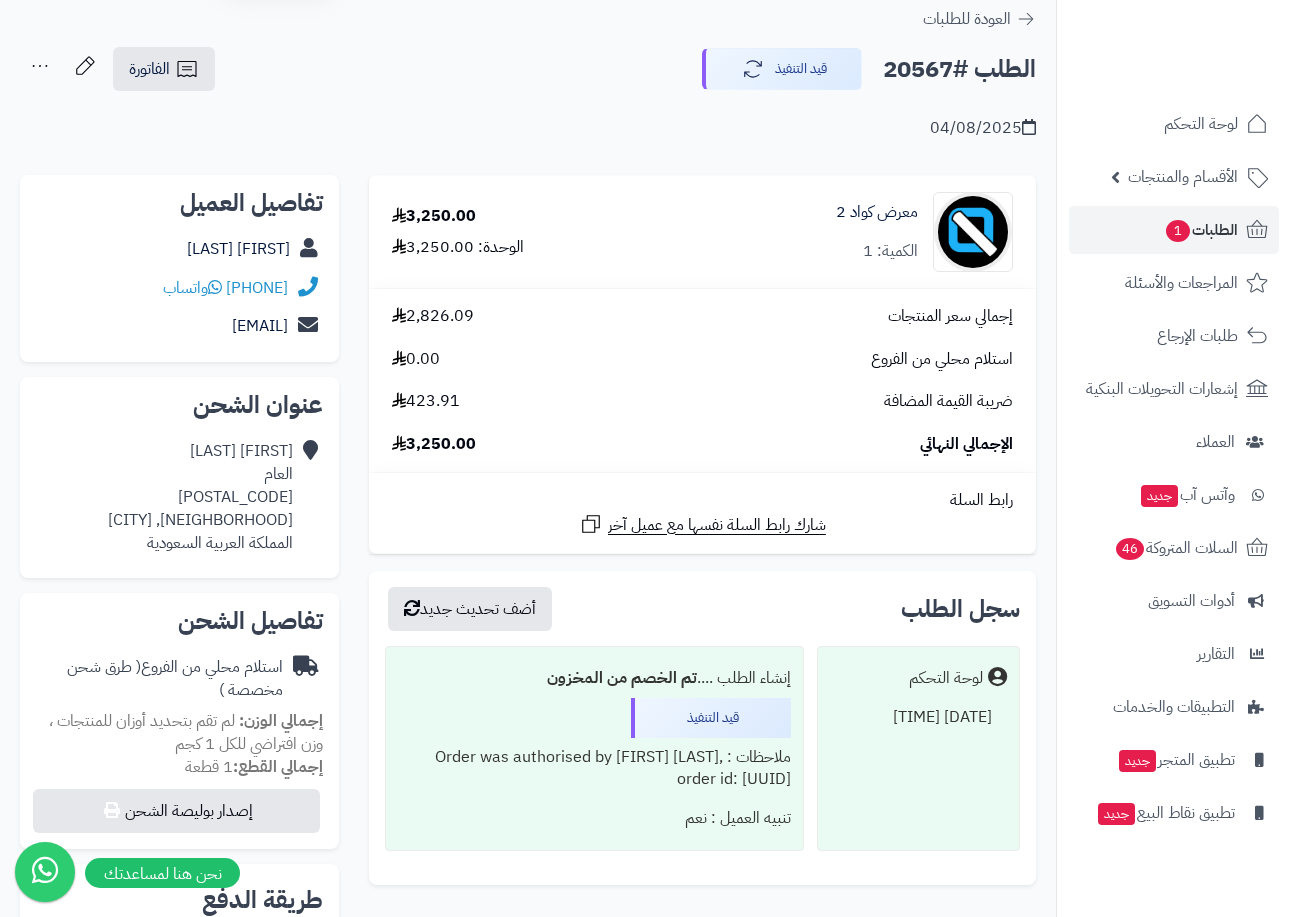 scroll, scrollTop: 100, scrollLeft: 0, axis: vertical 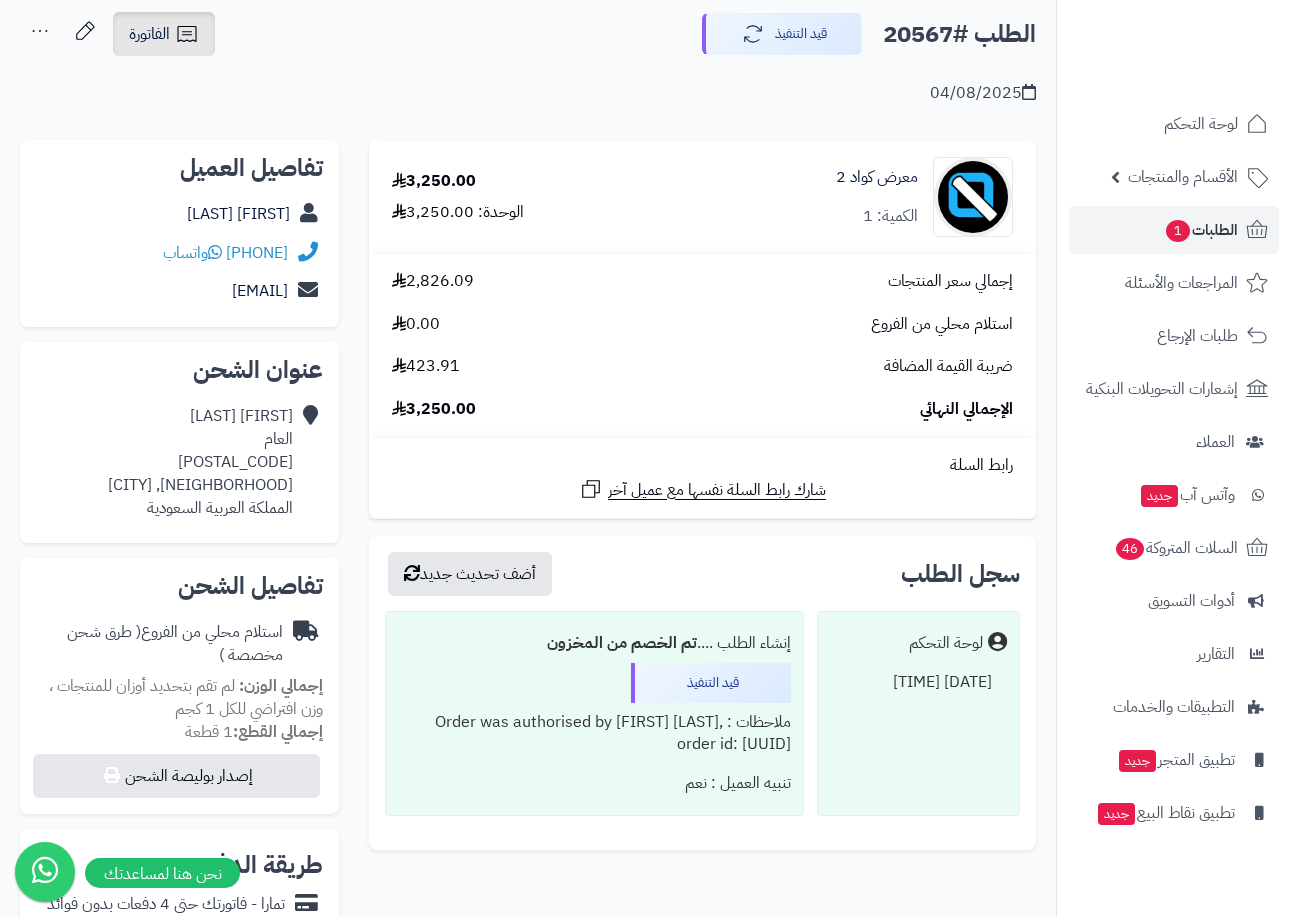 click on "الفاتورة" at bounding box center [164, 34] 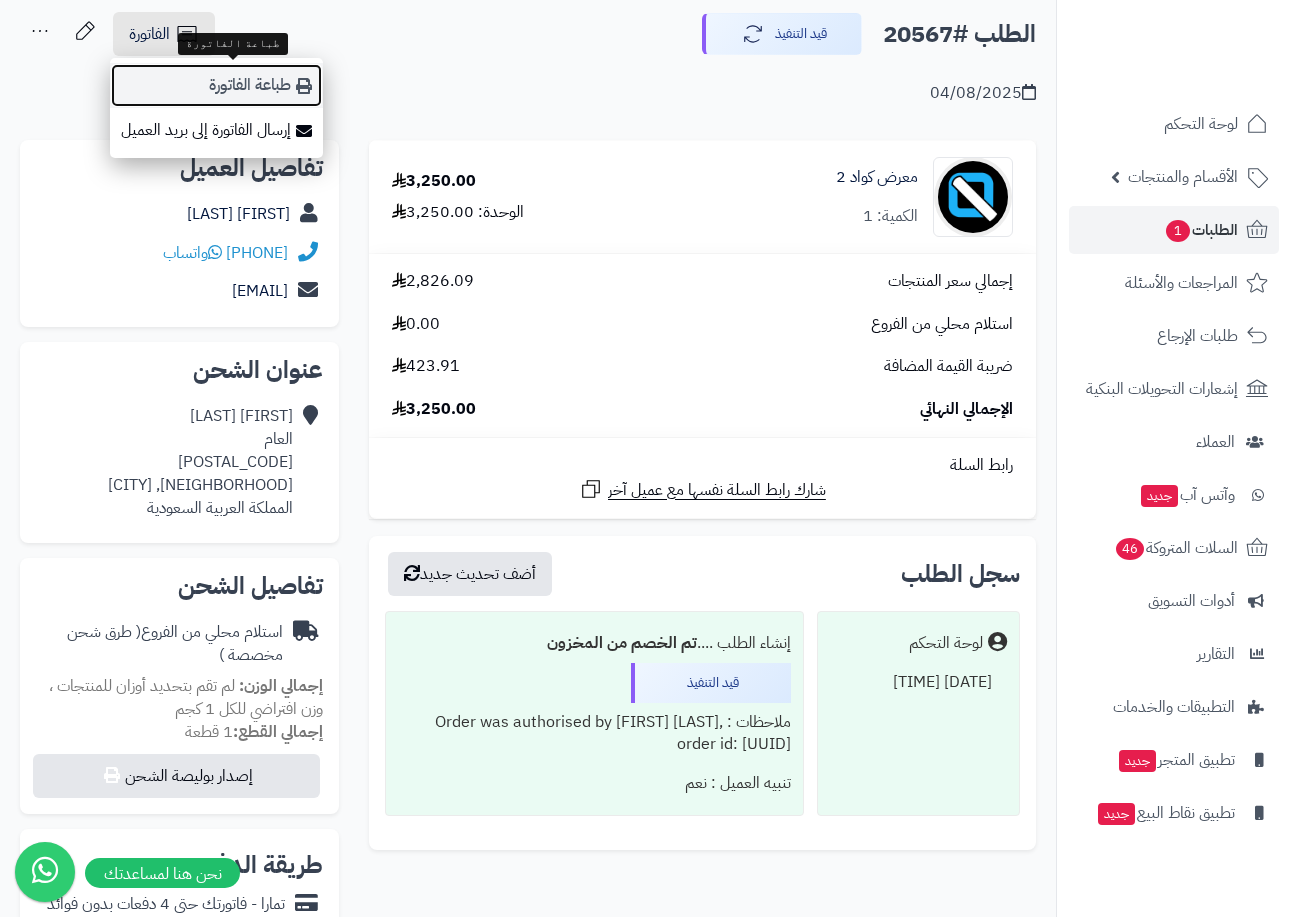 click on "طباعة الفاتورة" at bounding box center (216, 85) 